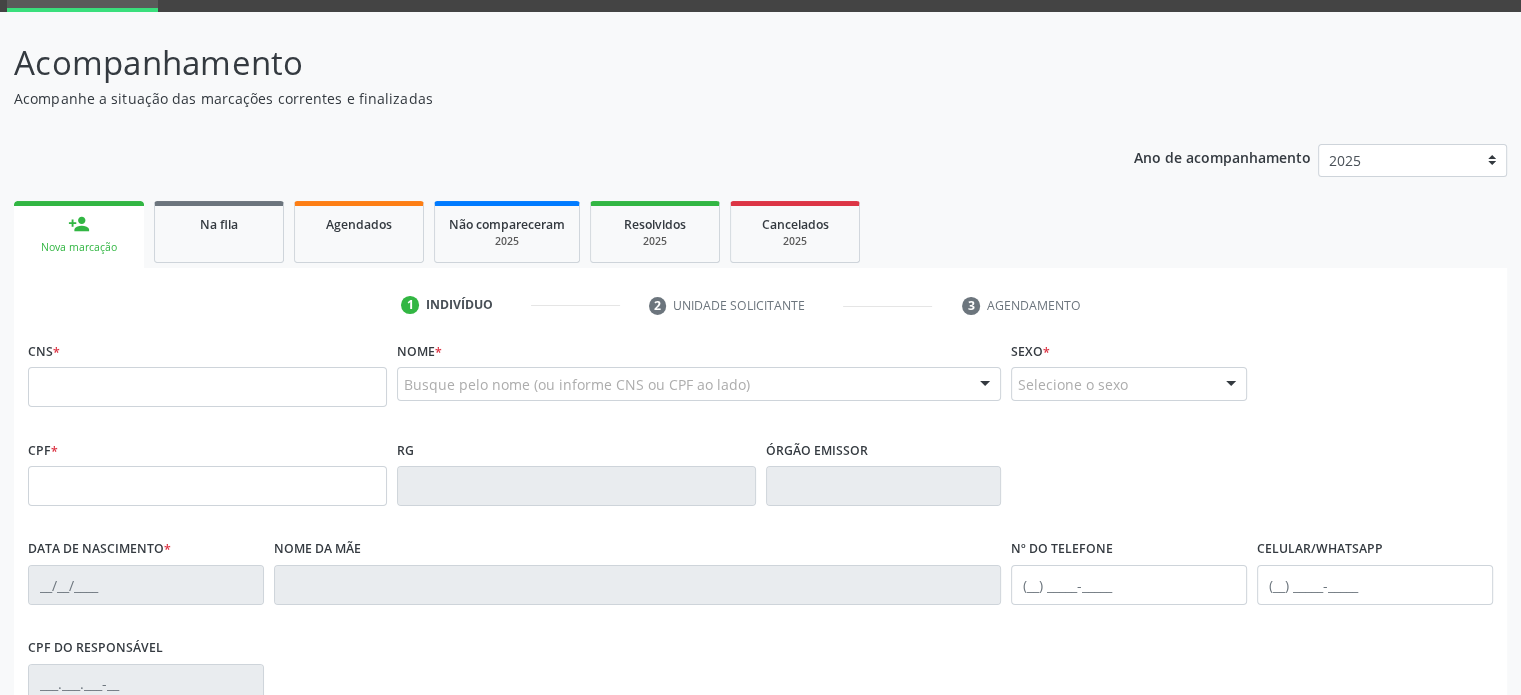 scroll, scrollTop: 98, scrollLeft: 0, axis: vertical 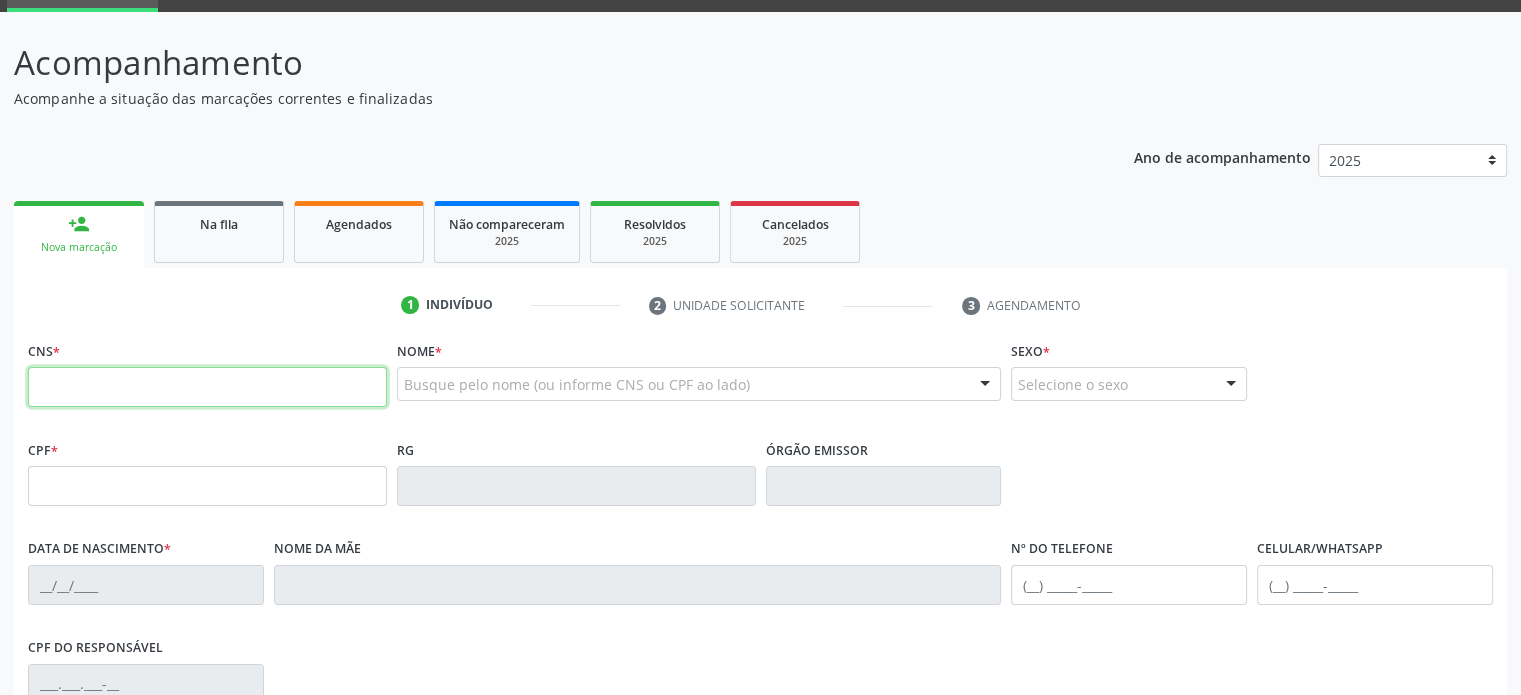 click at bounding box center (207, 387) 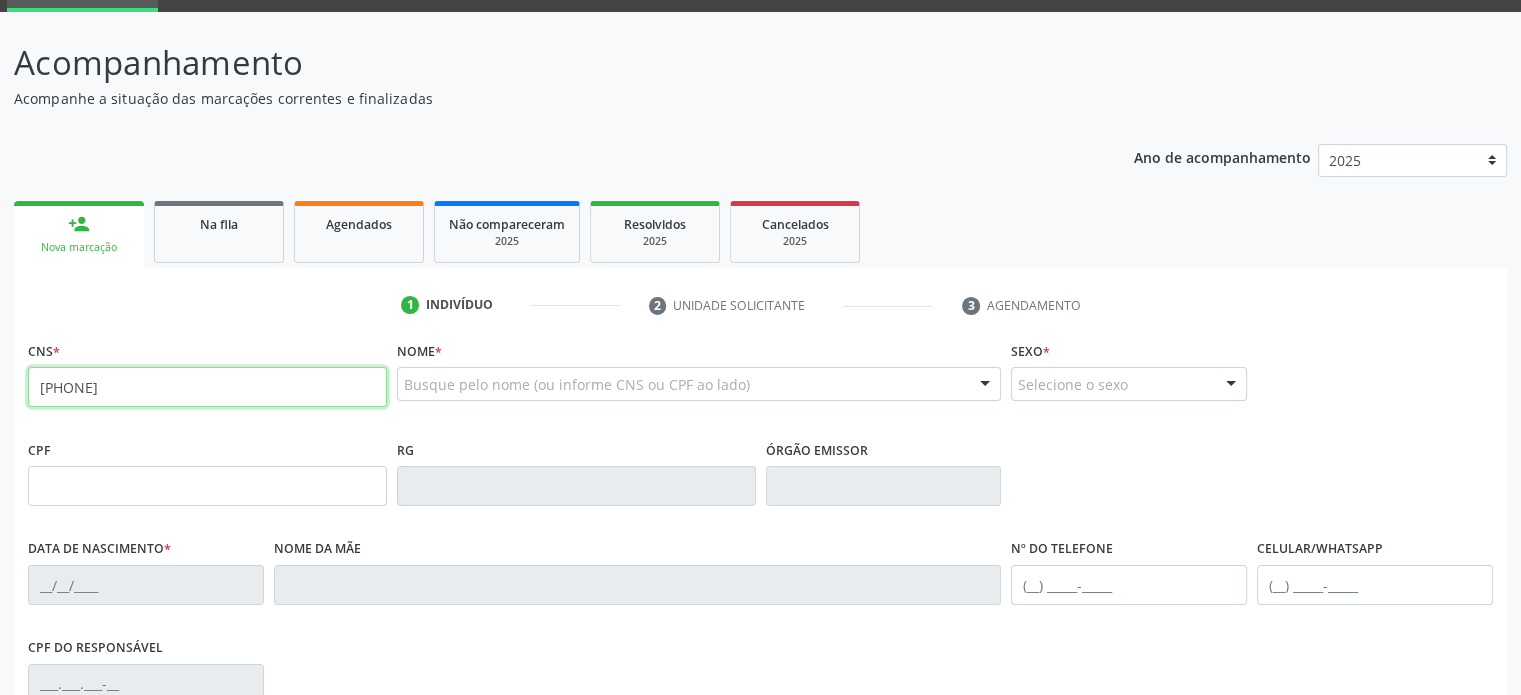 type on "[PHONE]" 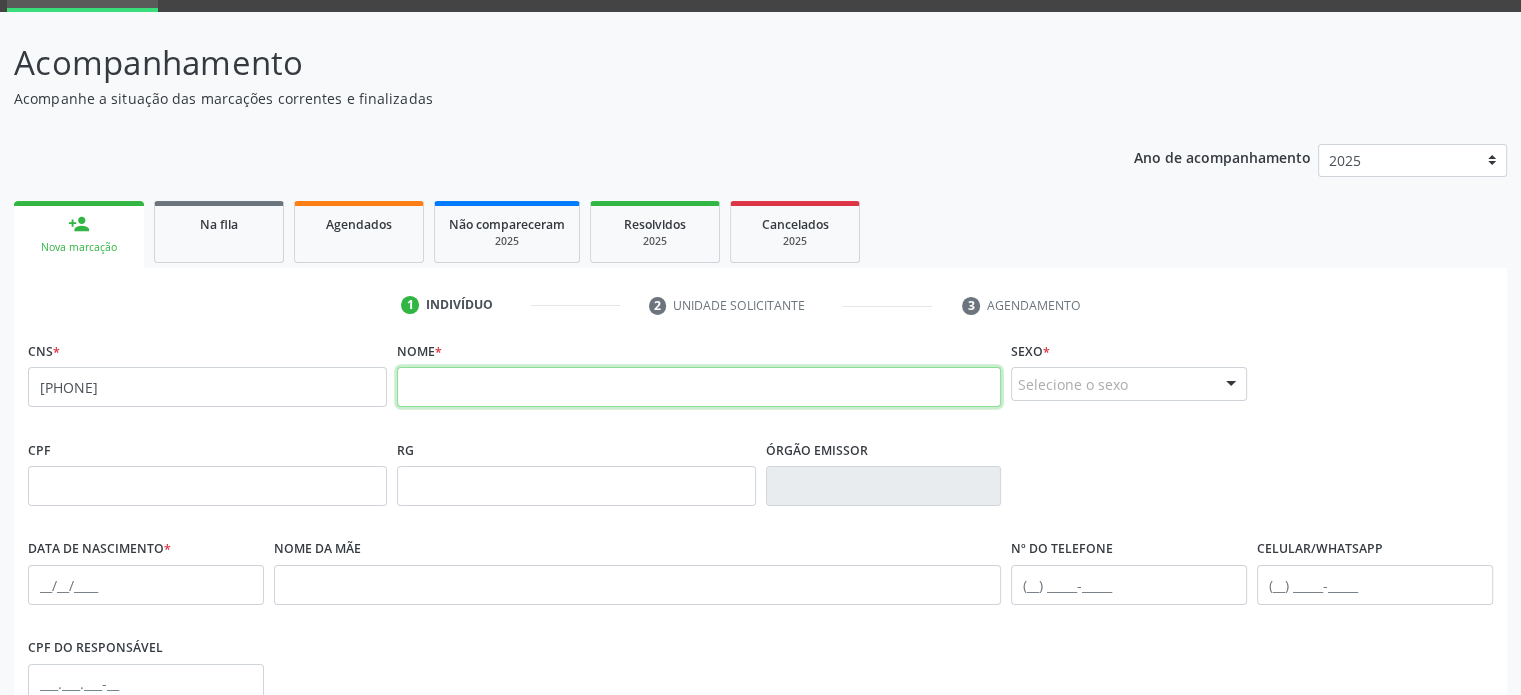 click at bounding box center (699, 387) 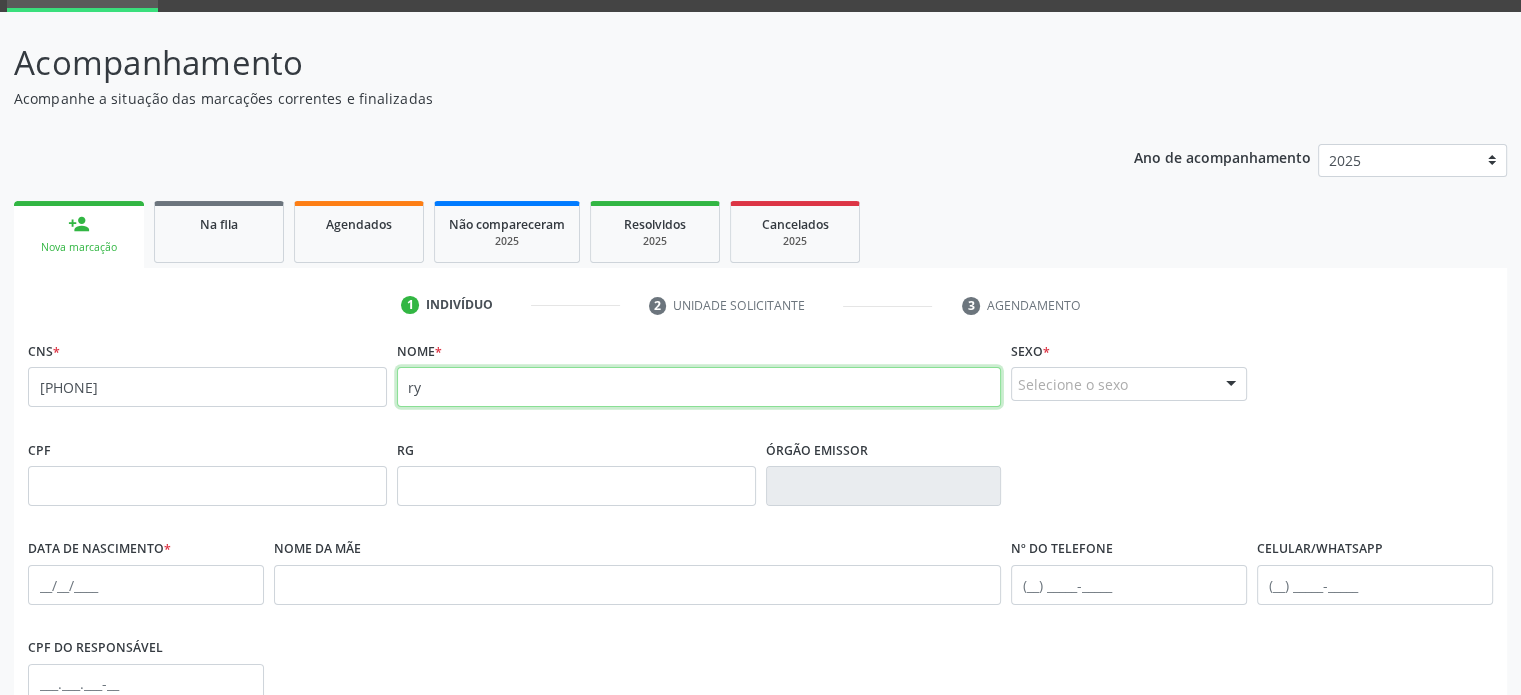 type on "r" 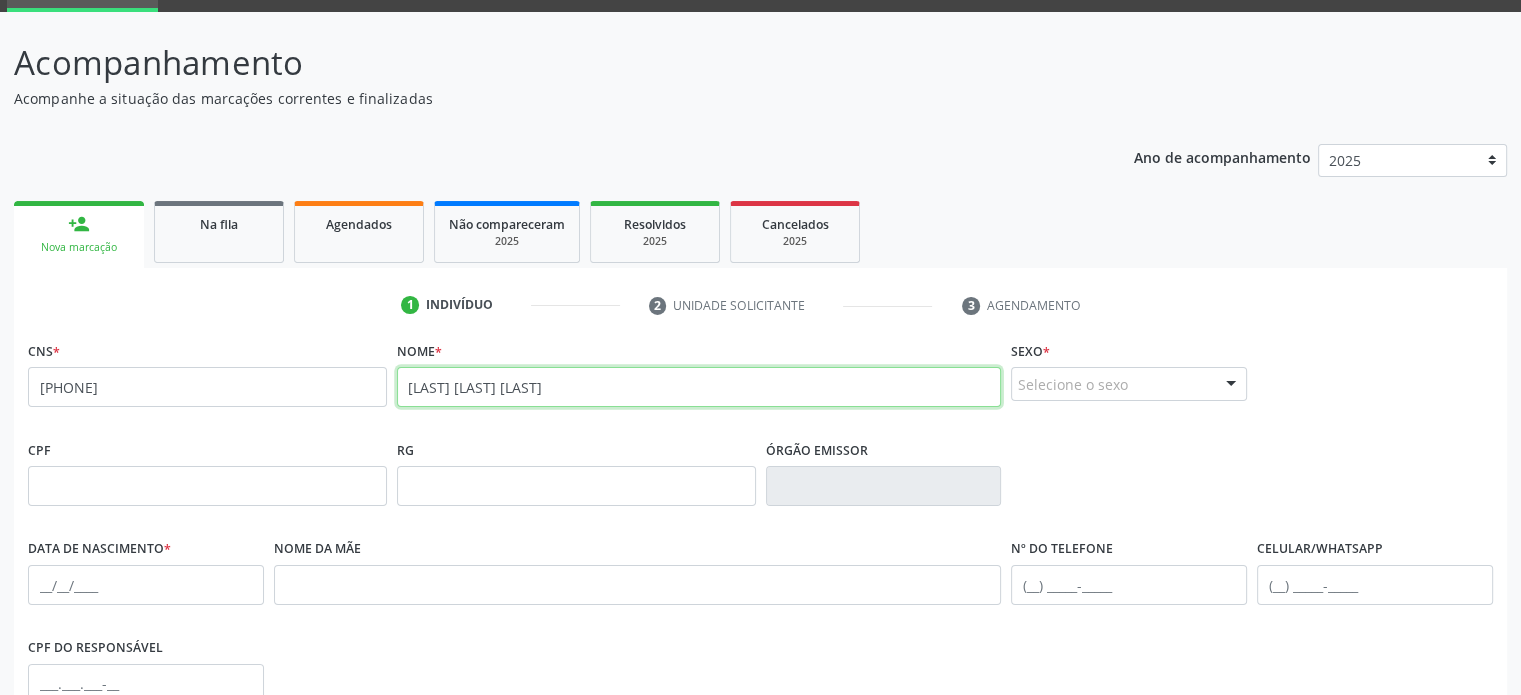 type on "[LAST] [LAST] [LAST]" 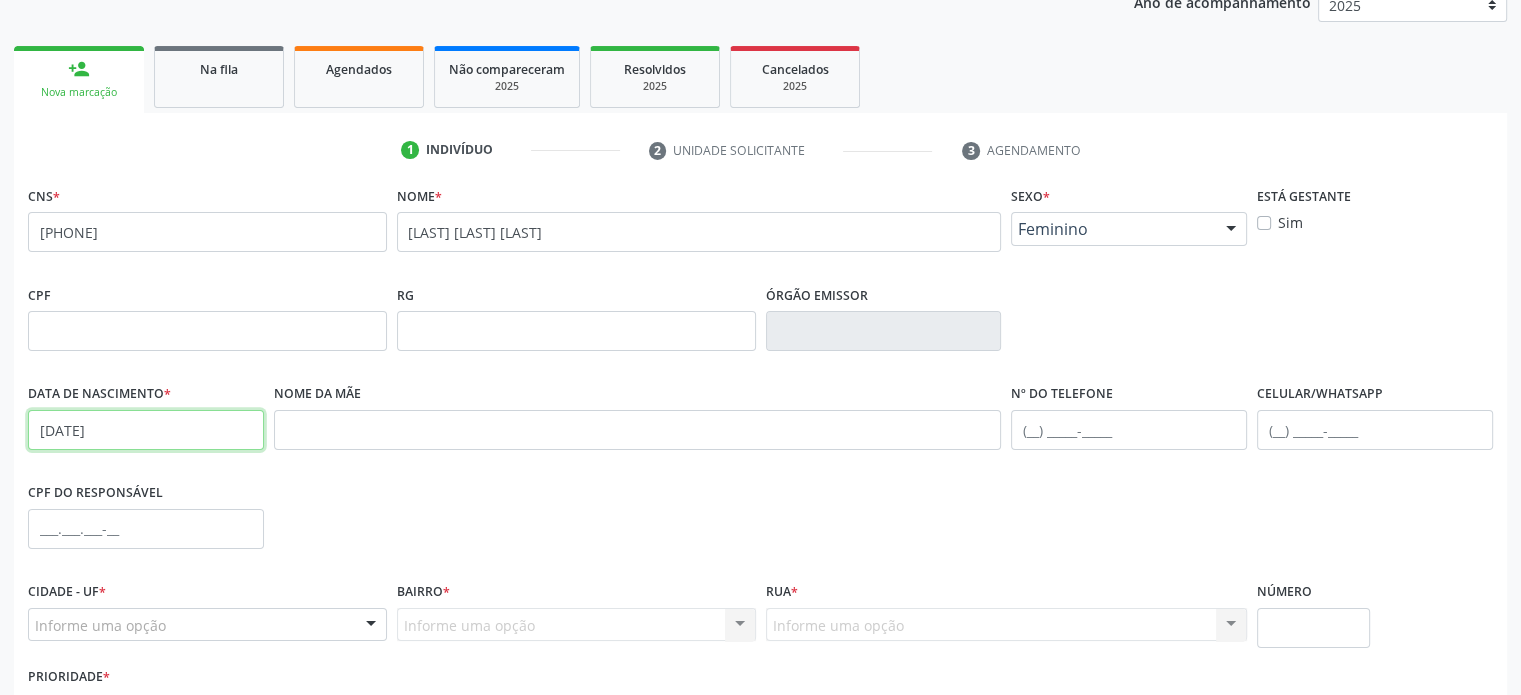 scroll, scrollTop: 298, scrollLeft: 0, axis: vertical 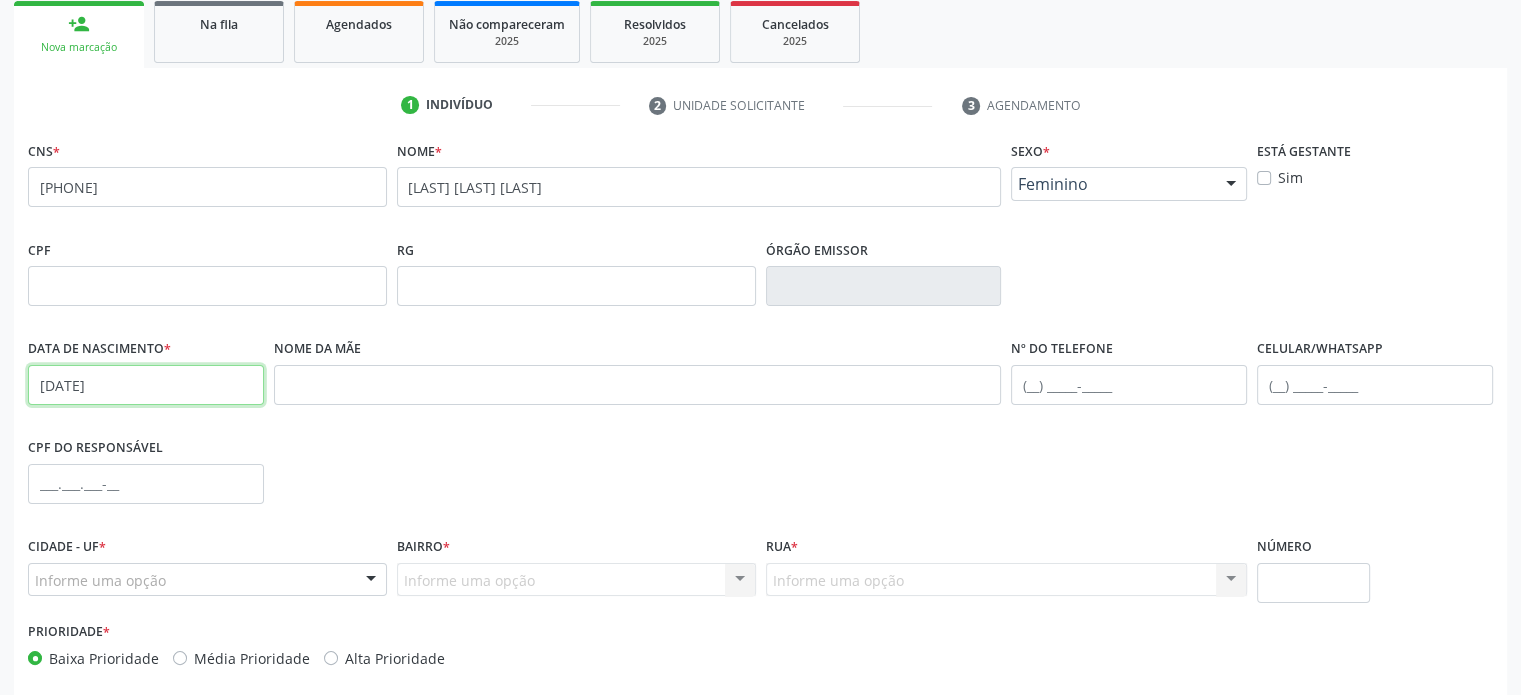 type on "[DATE]" 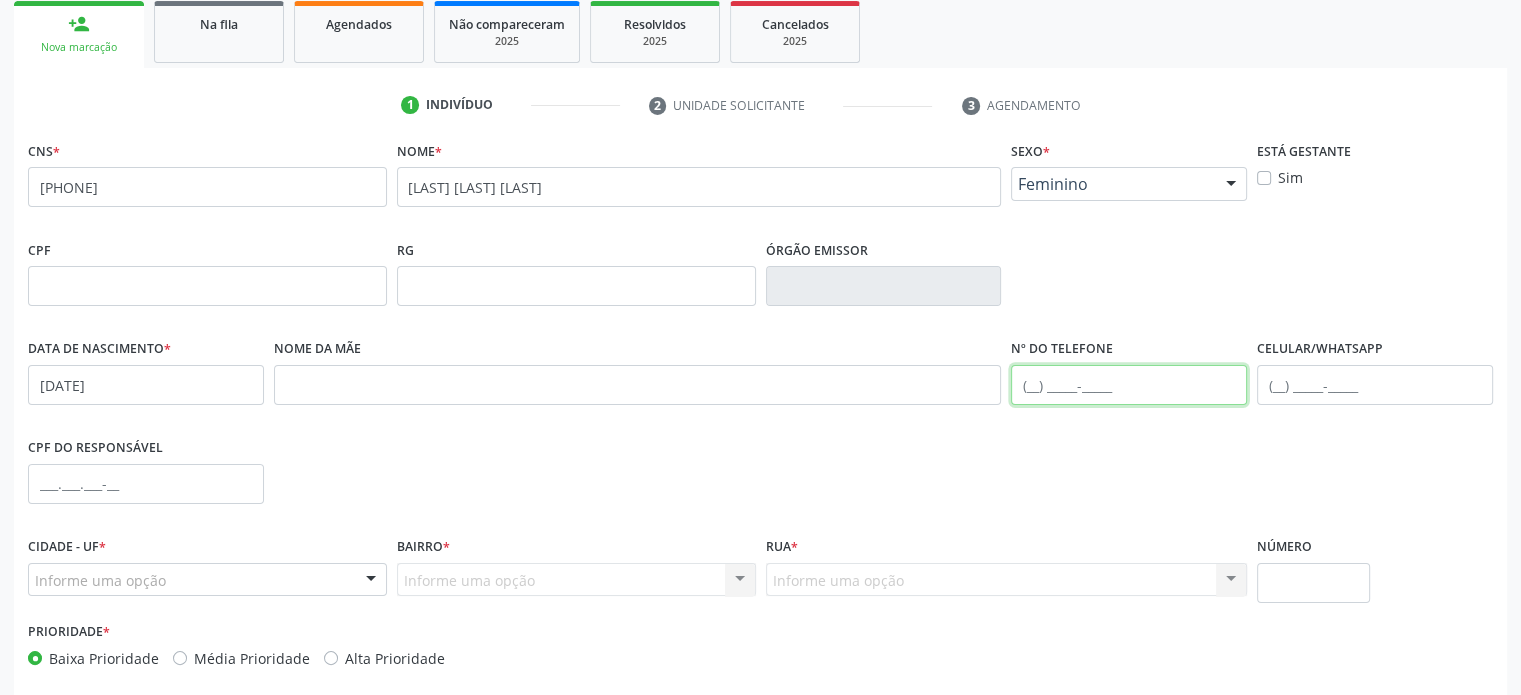 click at bounding box center (1129, 385) 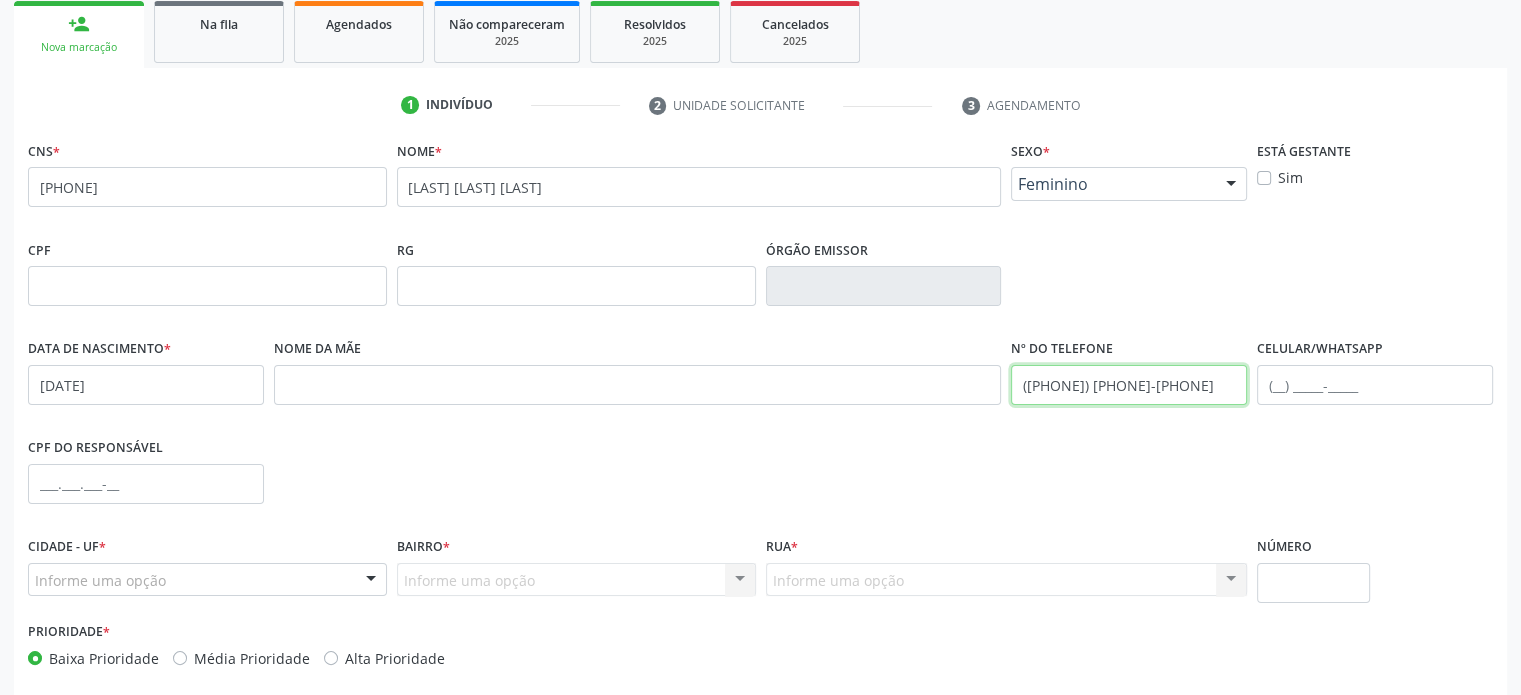 type on "([PHONE]) [PHONE]-[PHONE]" 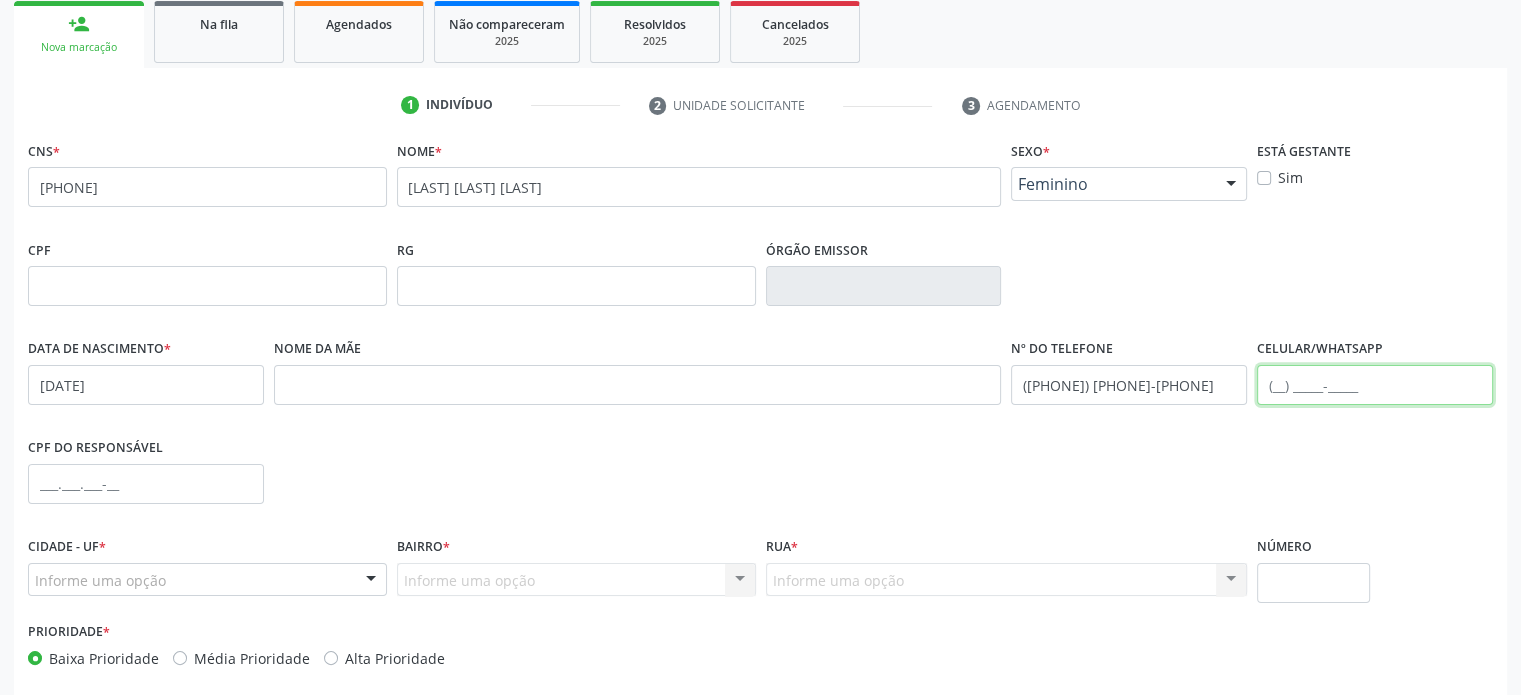 click at bounding box center (1375, 385) 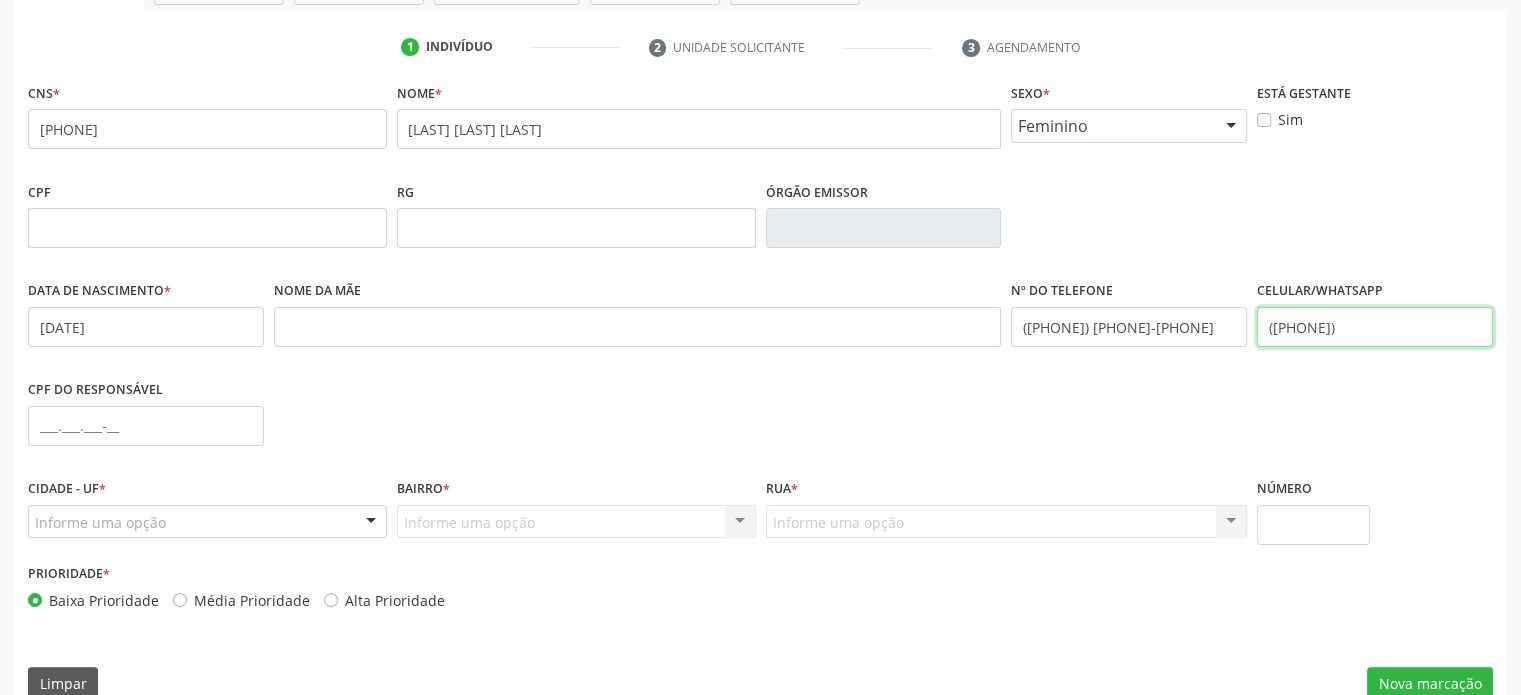 scroll, scrollTop: 388, scrollLeft: 0, axis: vertical 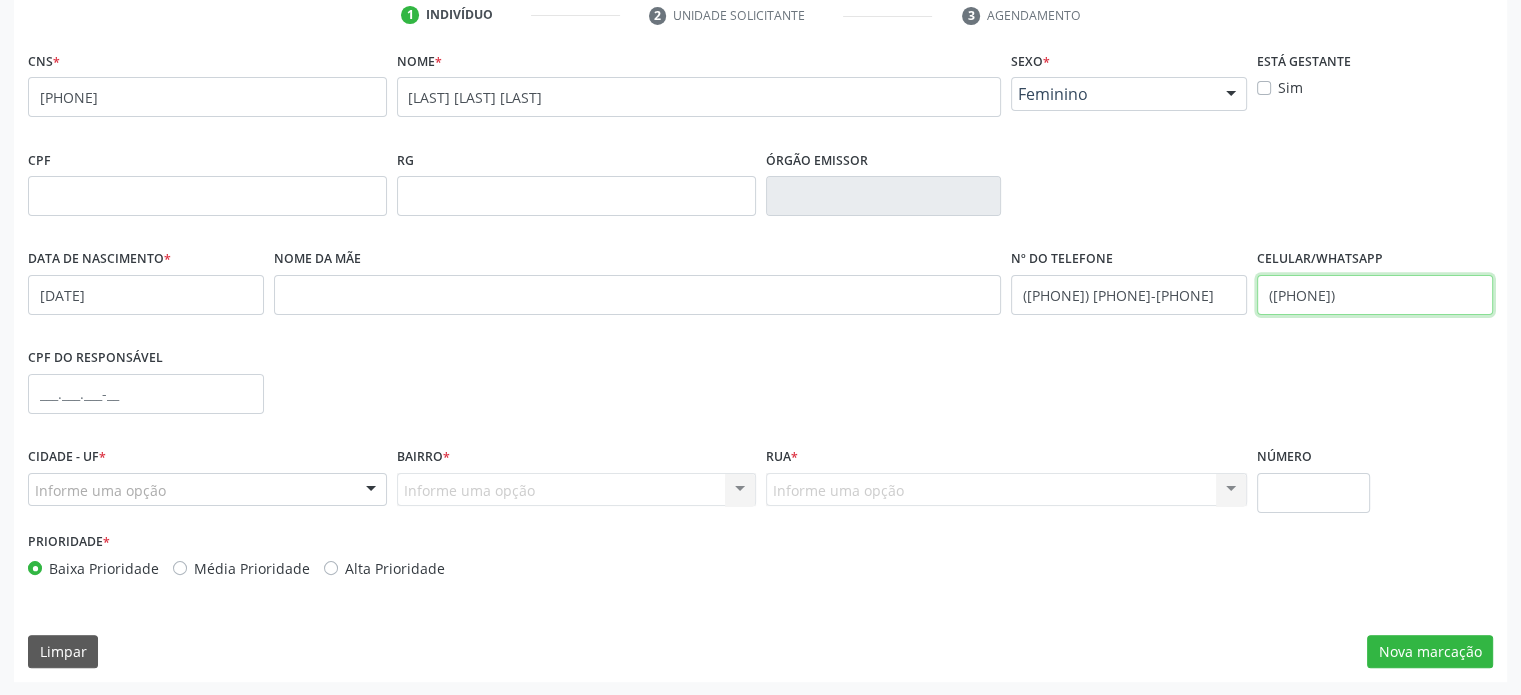 type on "([PHONE])" 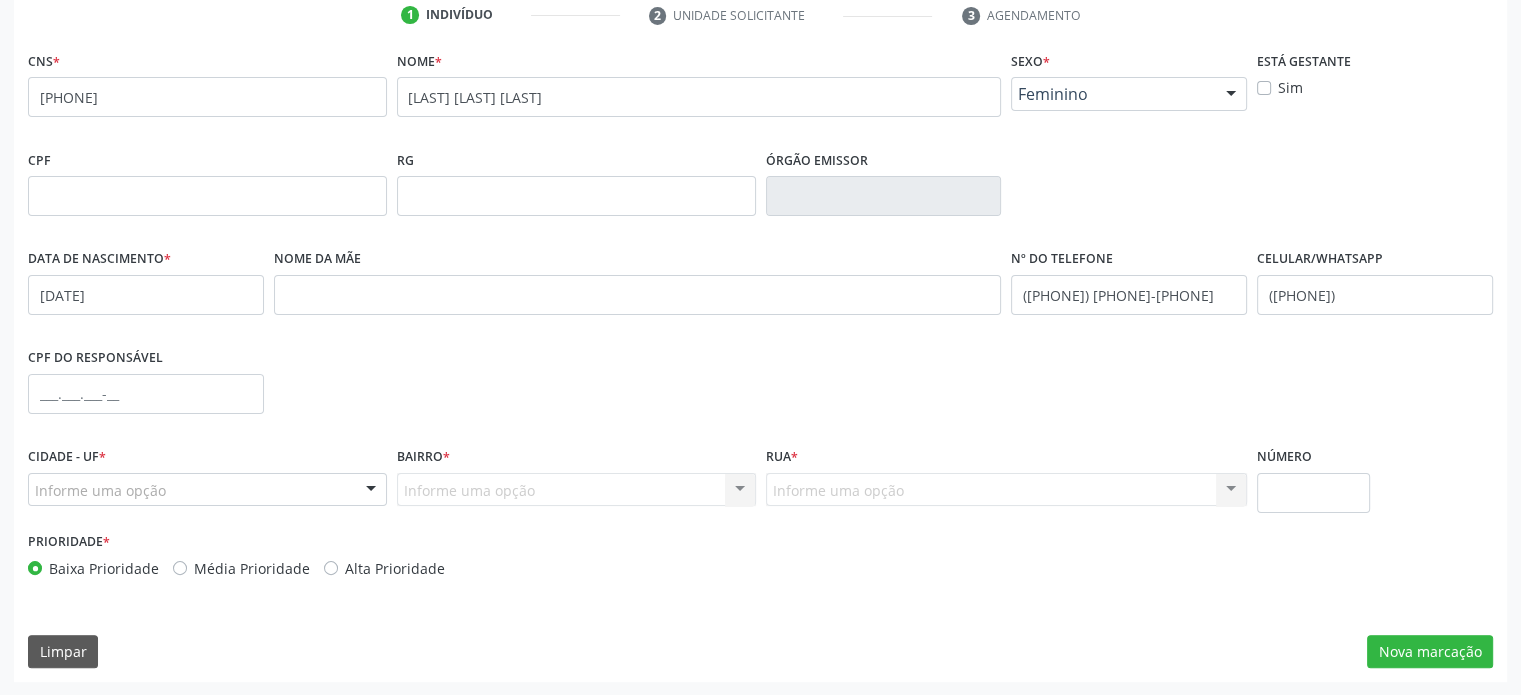 click at bounding box center [371, 491] 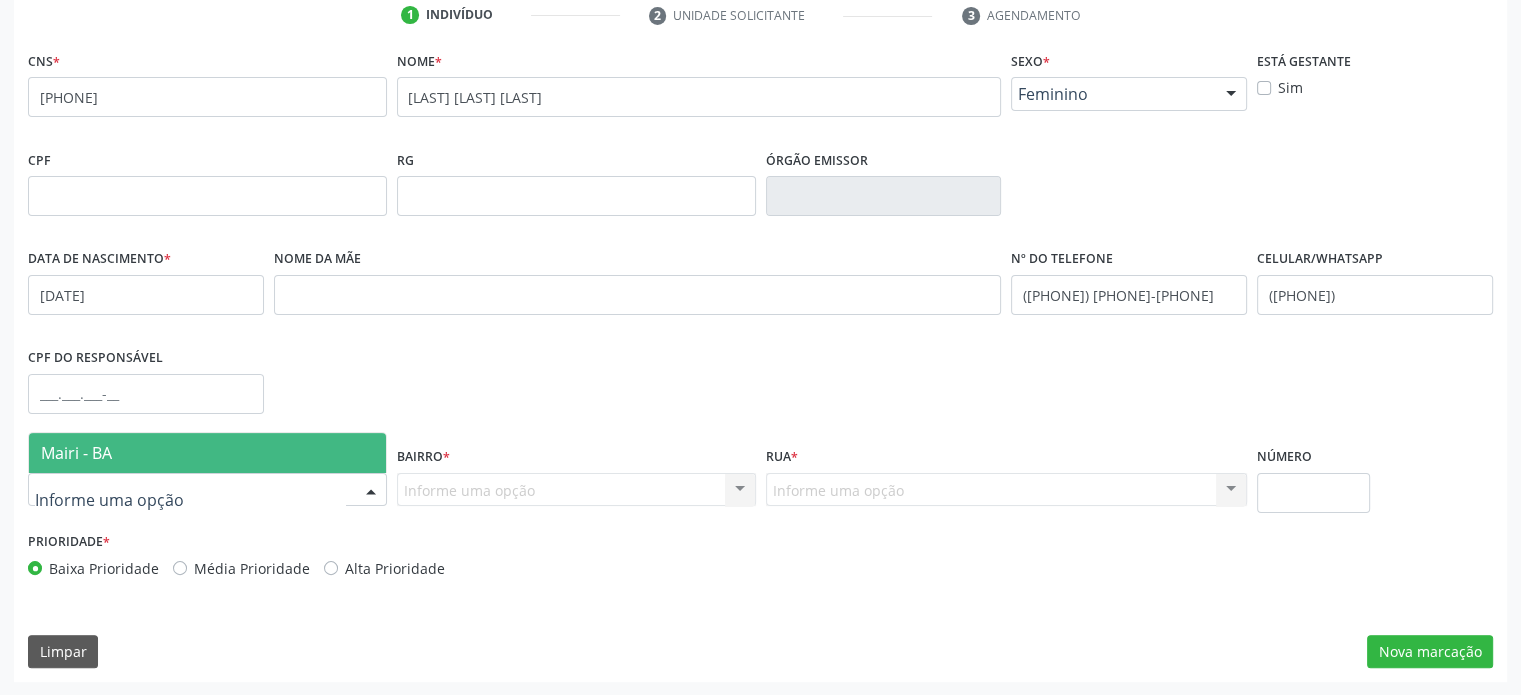 click on "Mairi - BA" at bounding box center [76, 453] 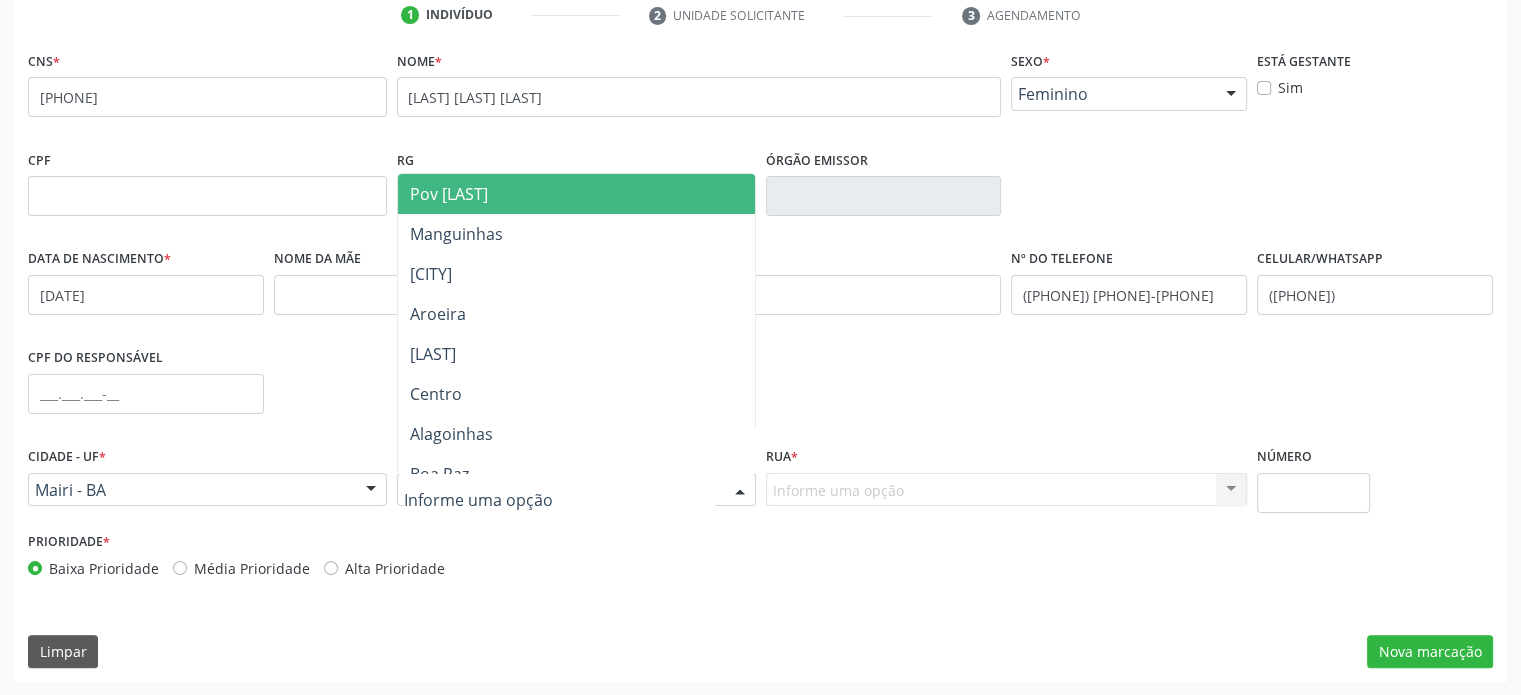 click at bounding box center [576, 490] 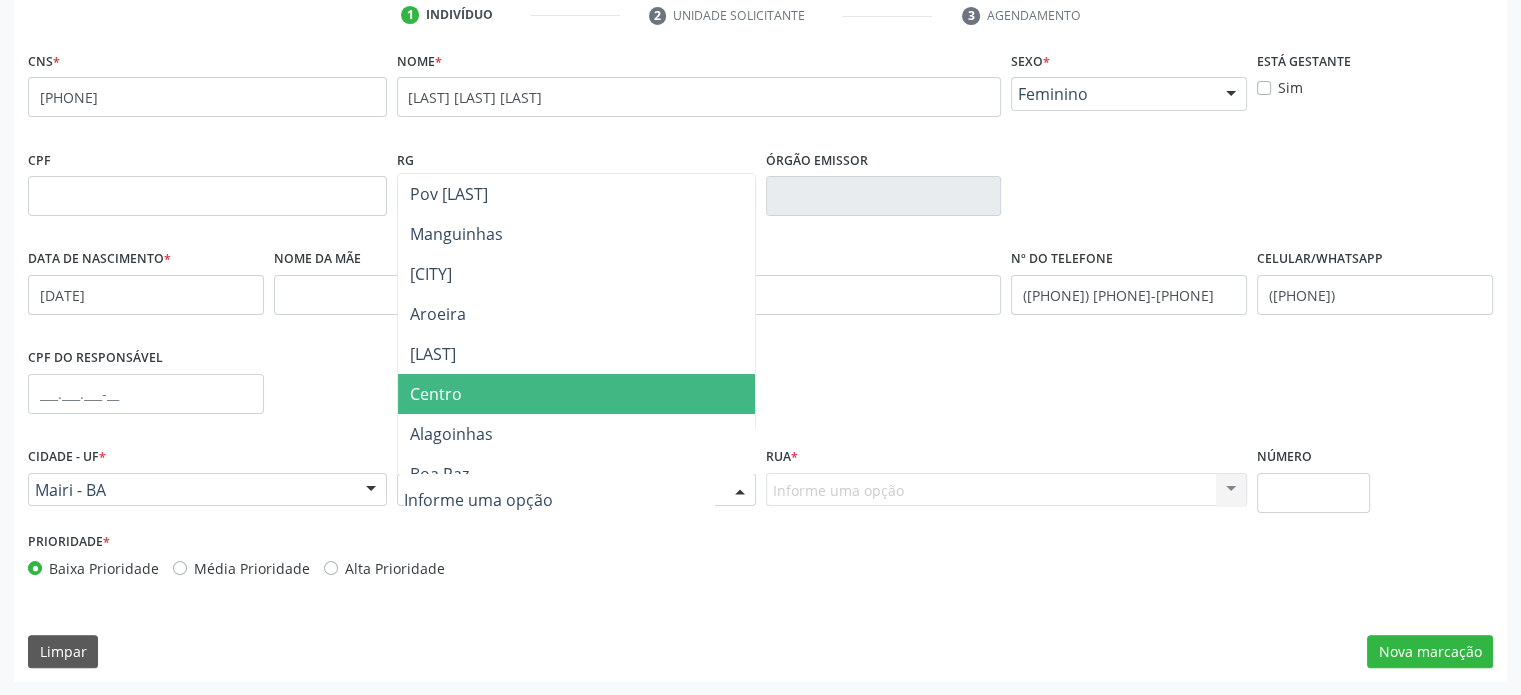 click on "Centro" at bounding box center (576, 394) 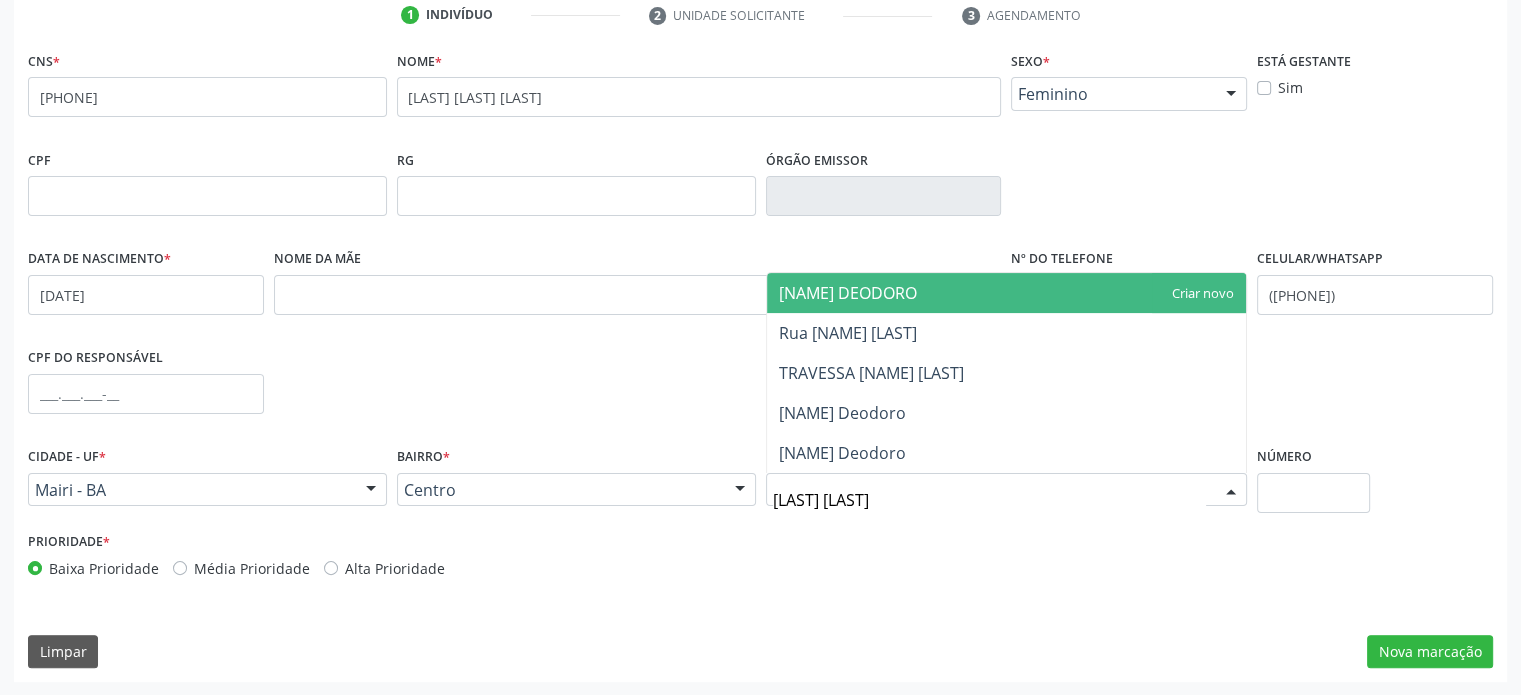 type on "[NAME] DEODORO" 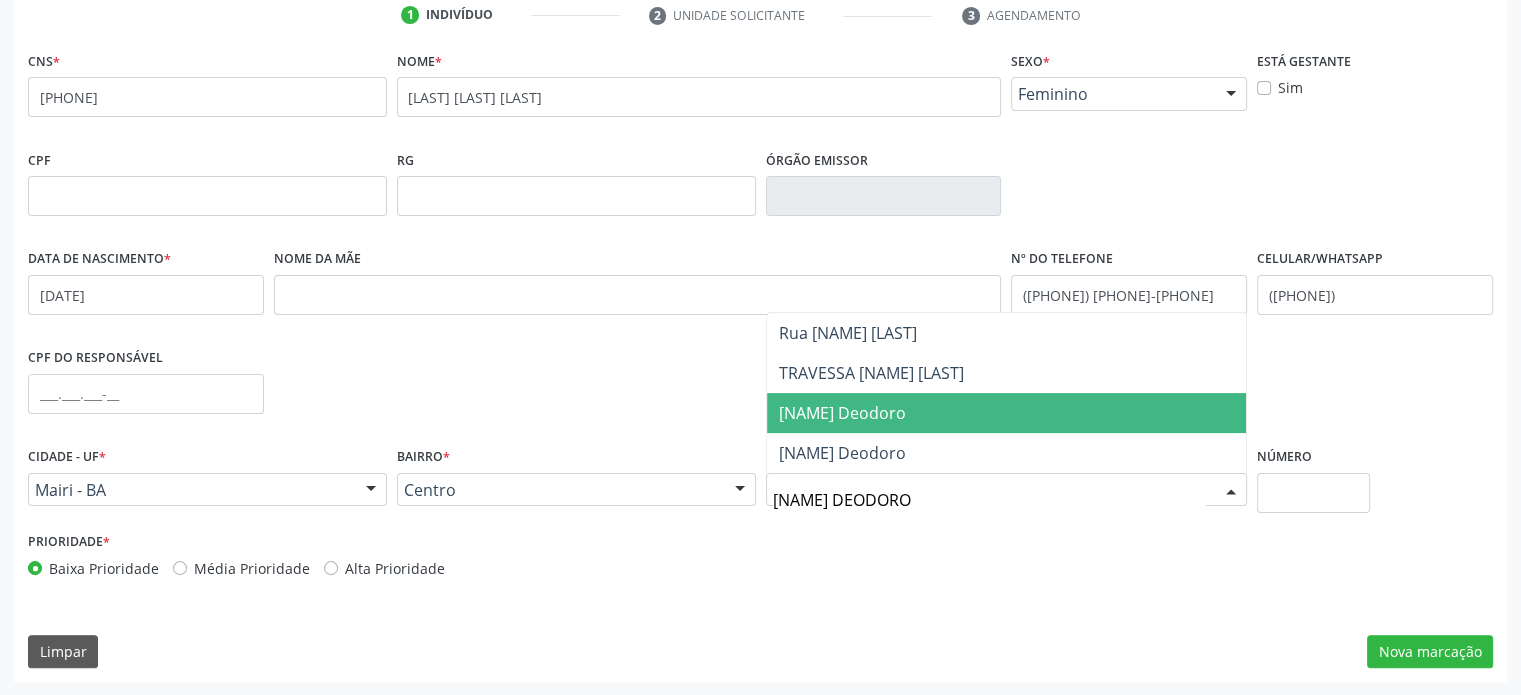 click on "[NAME] Deodoro" at bounding box center [842, 413] 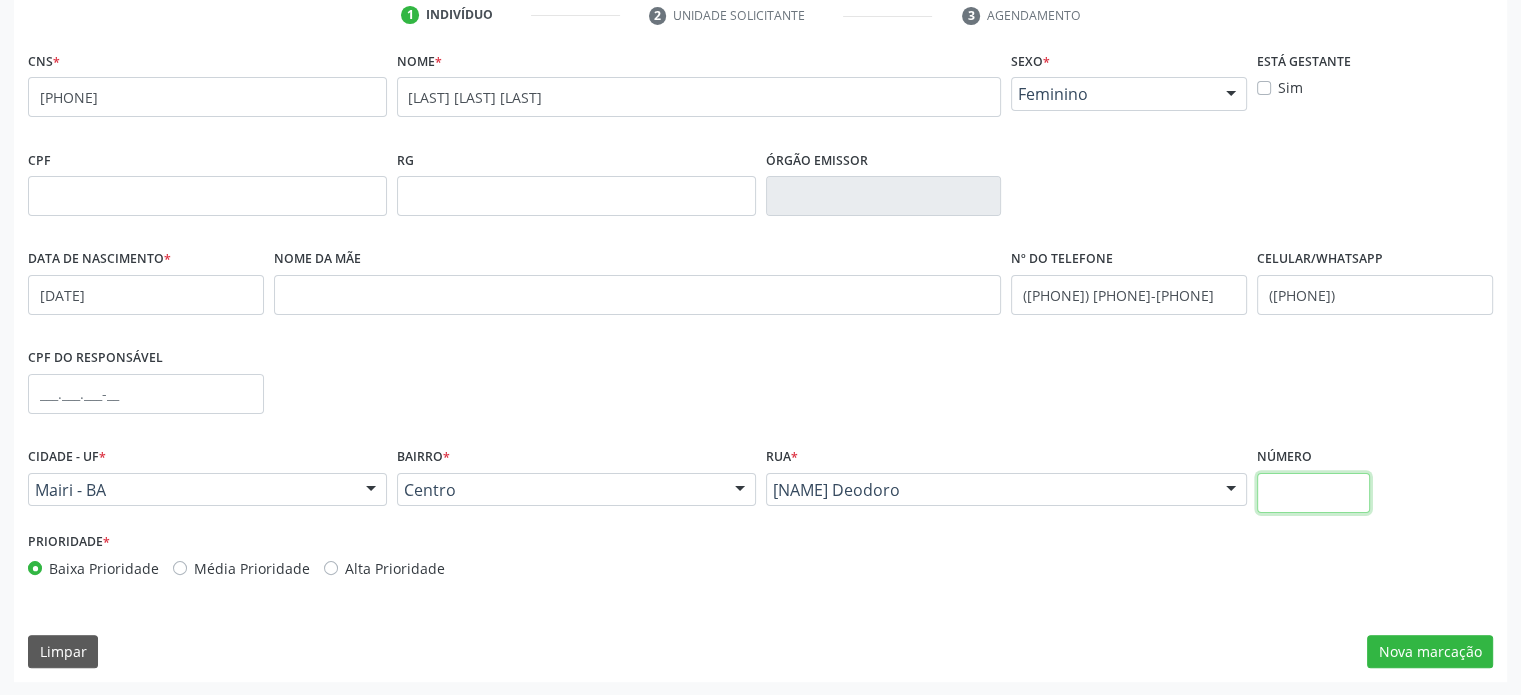 click at bounding box center (1313, 493) 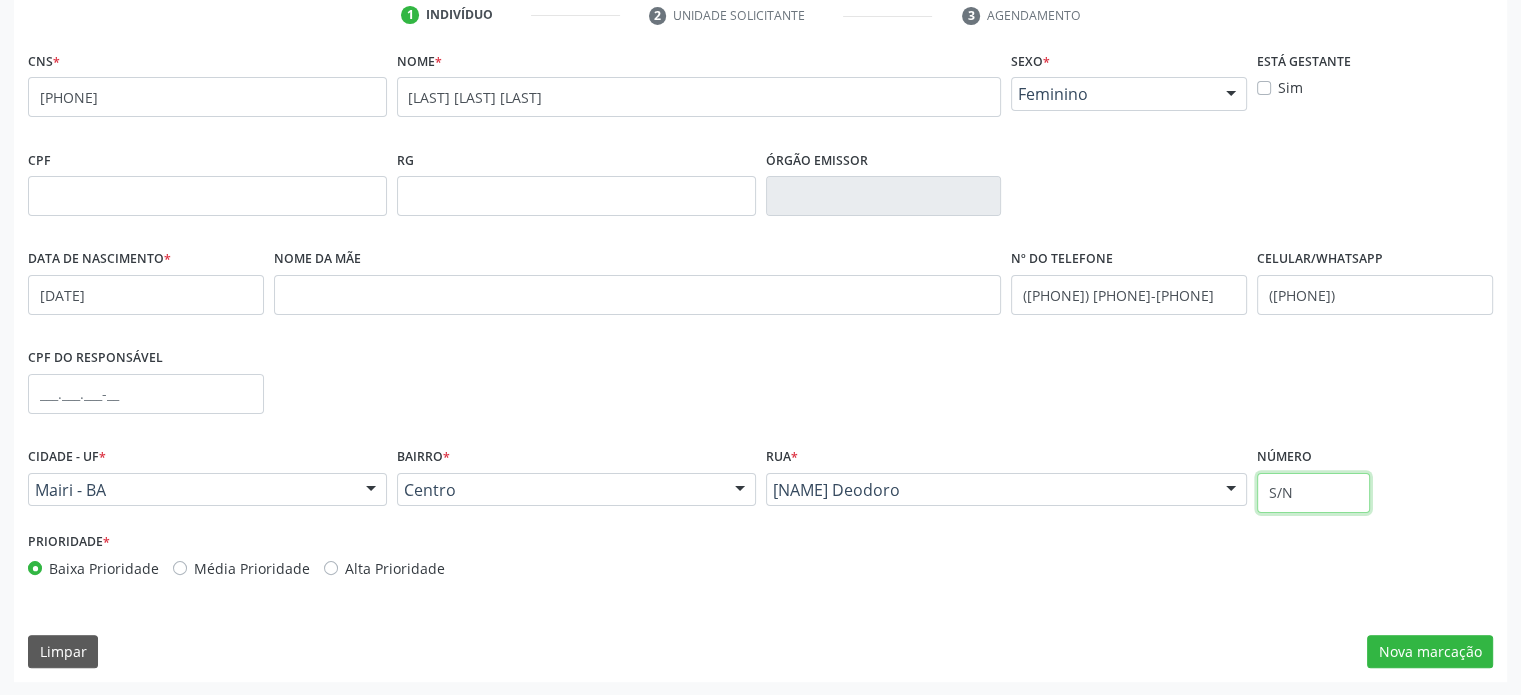 type on "S/N" 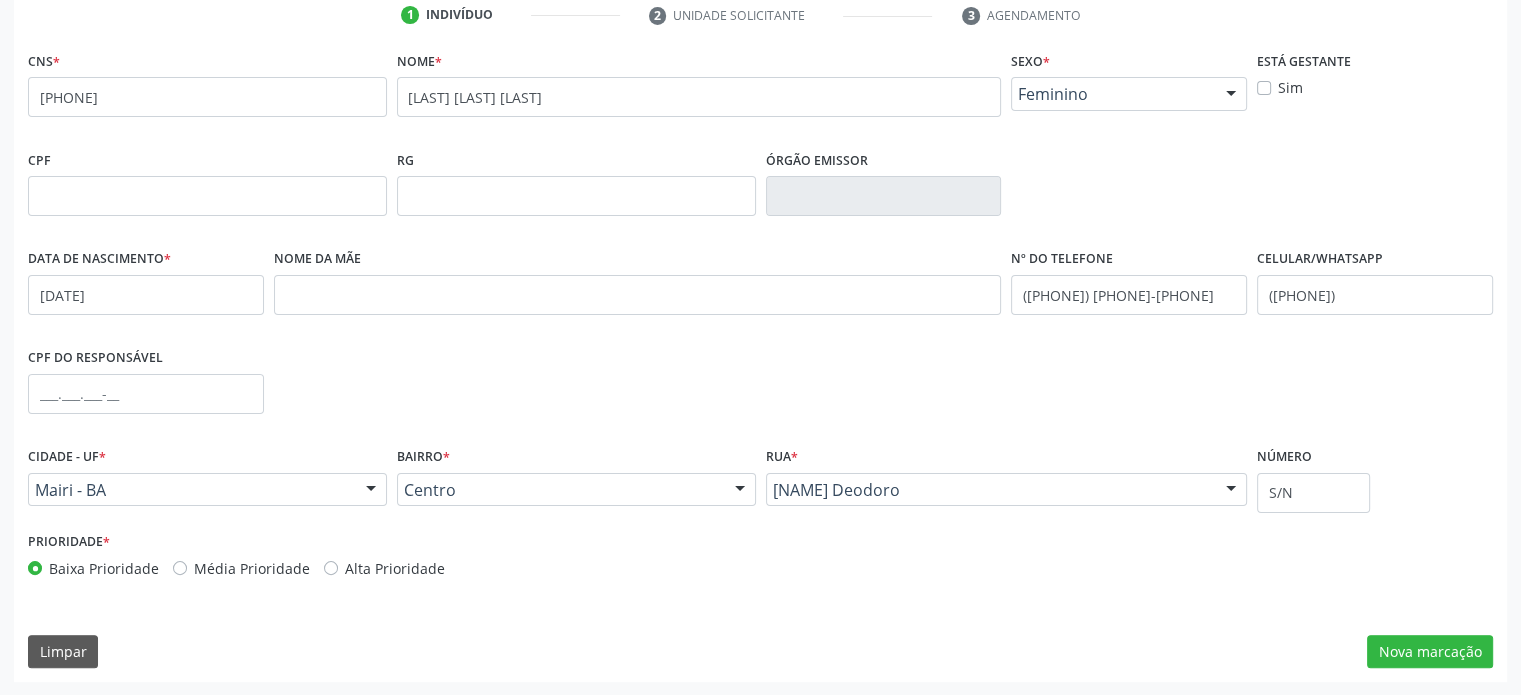 click on "Média Prioridade" at bounding box center (252, 568) 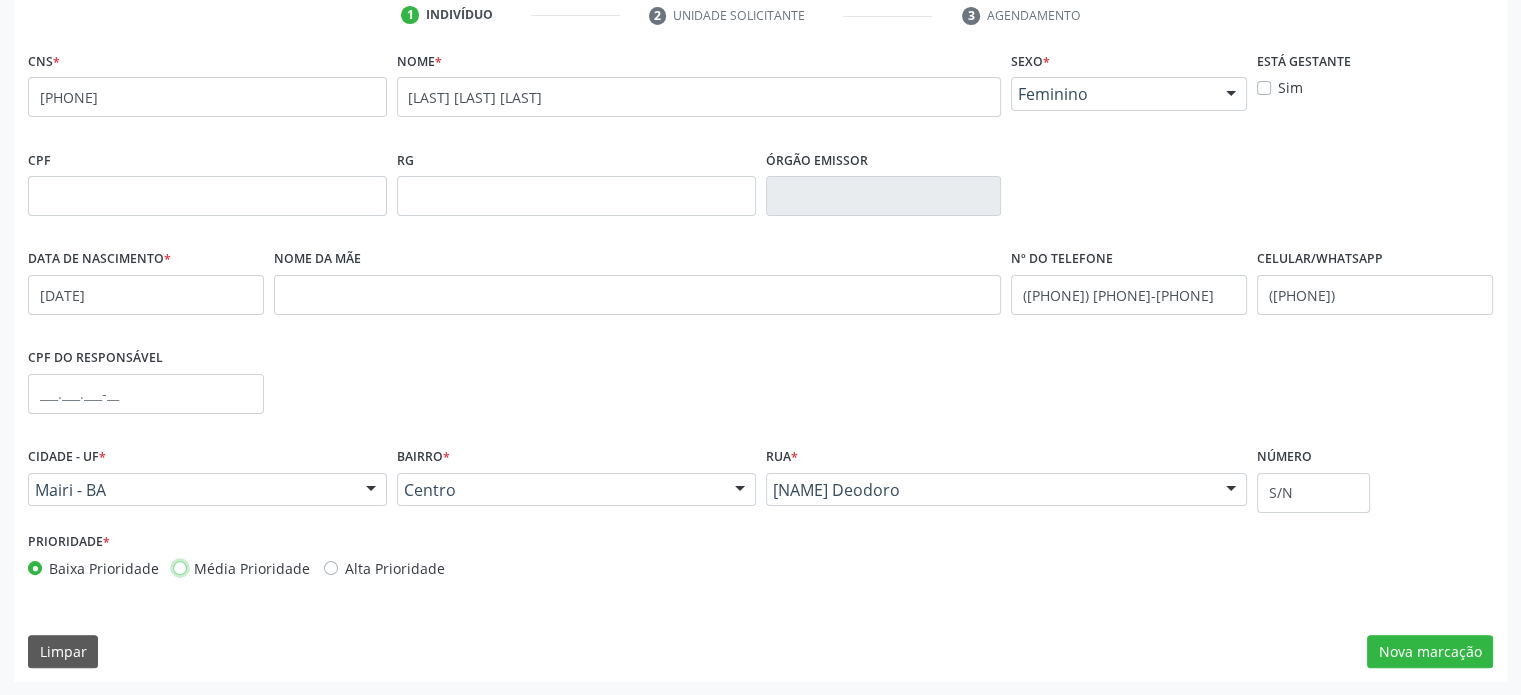 click on "Média Prioridade" at bounding box center (180, 567) 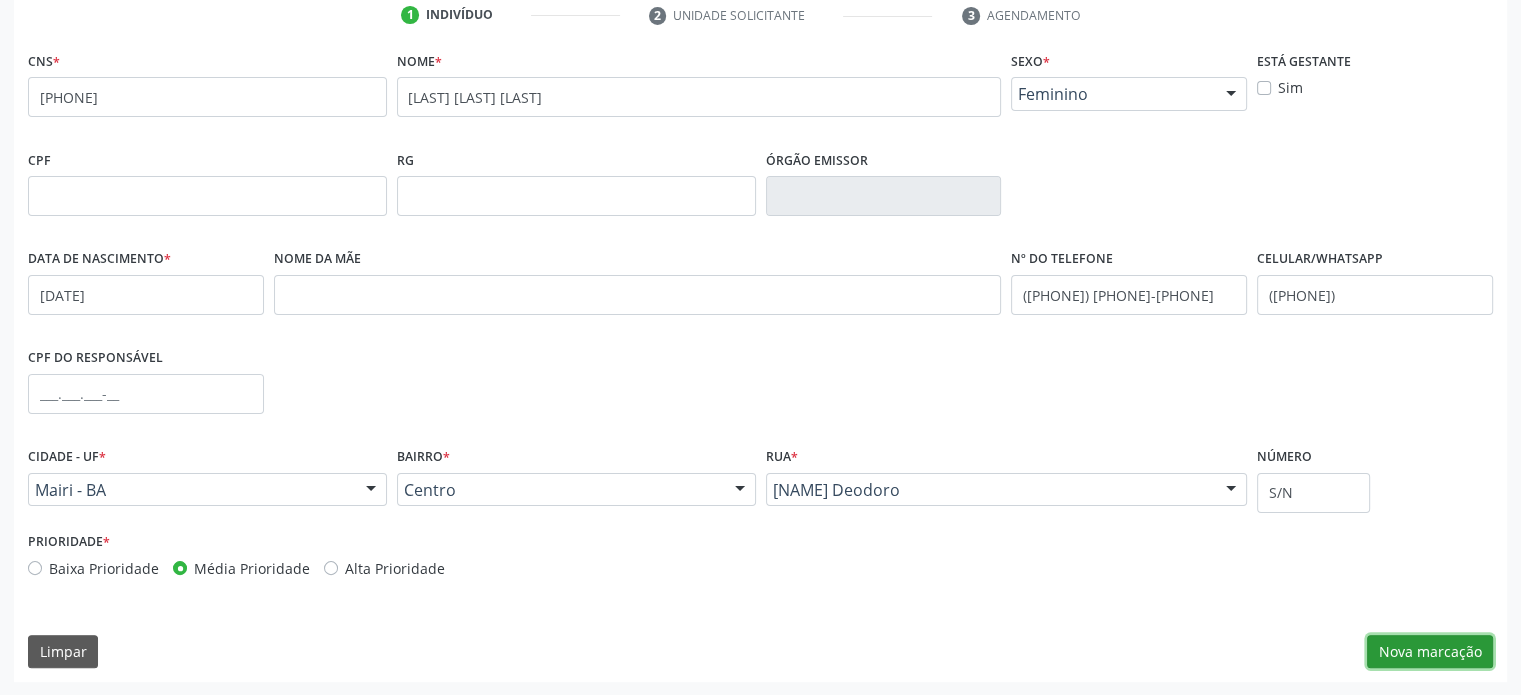 click on "Nova marcação" at bounding box center [1430, 652] 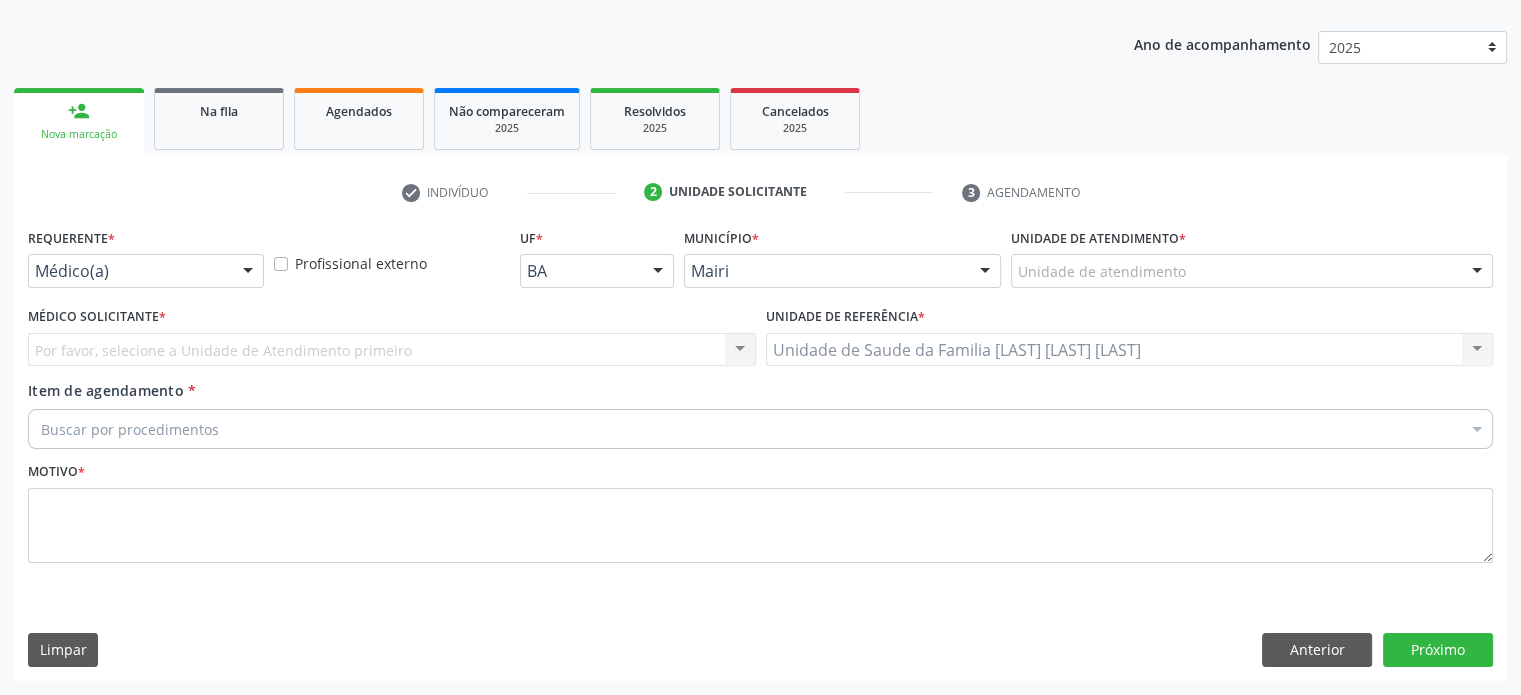 scroll, scrollTop: 209, scrollLeft: 0, axis: vertical 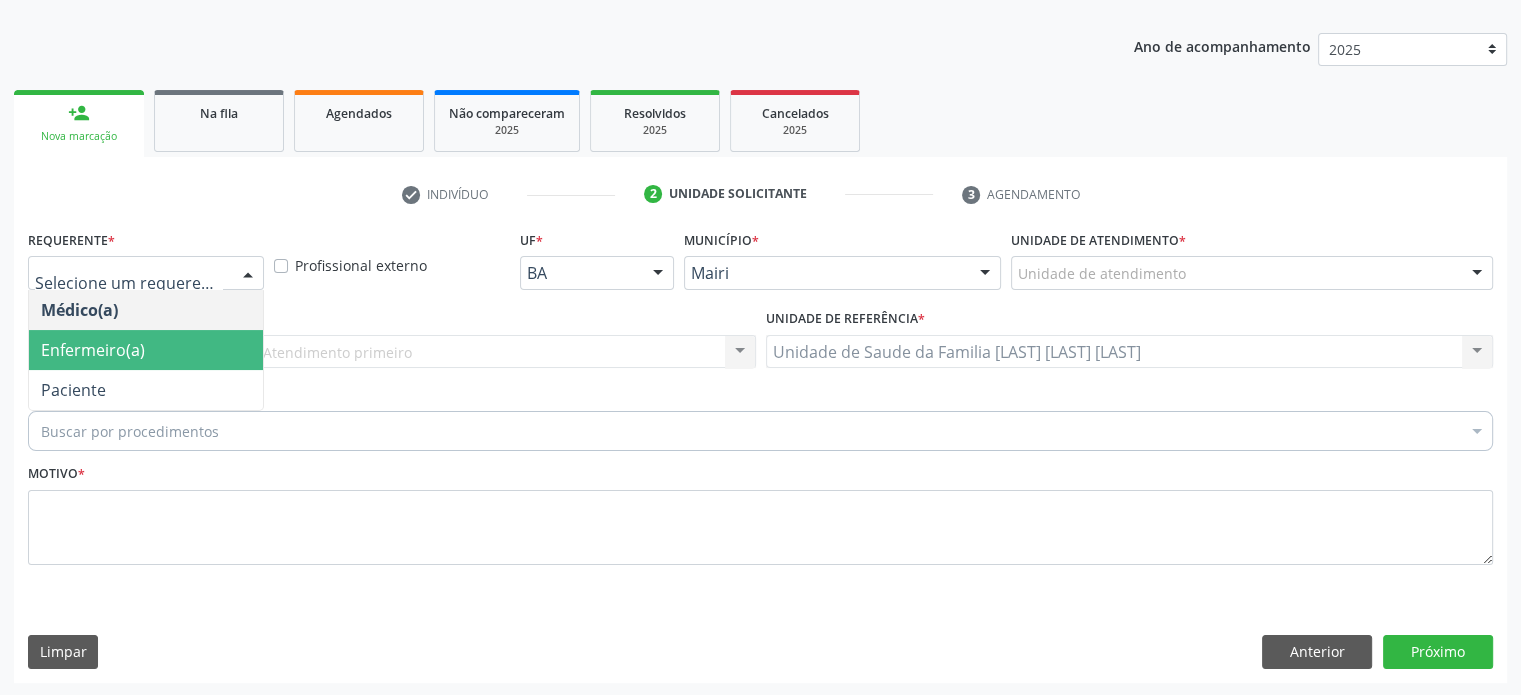 click on "Enfermeiro(a)" at bounding box center (93, 350) 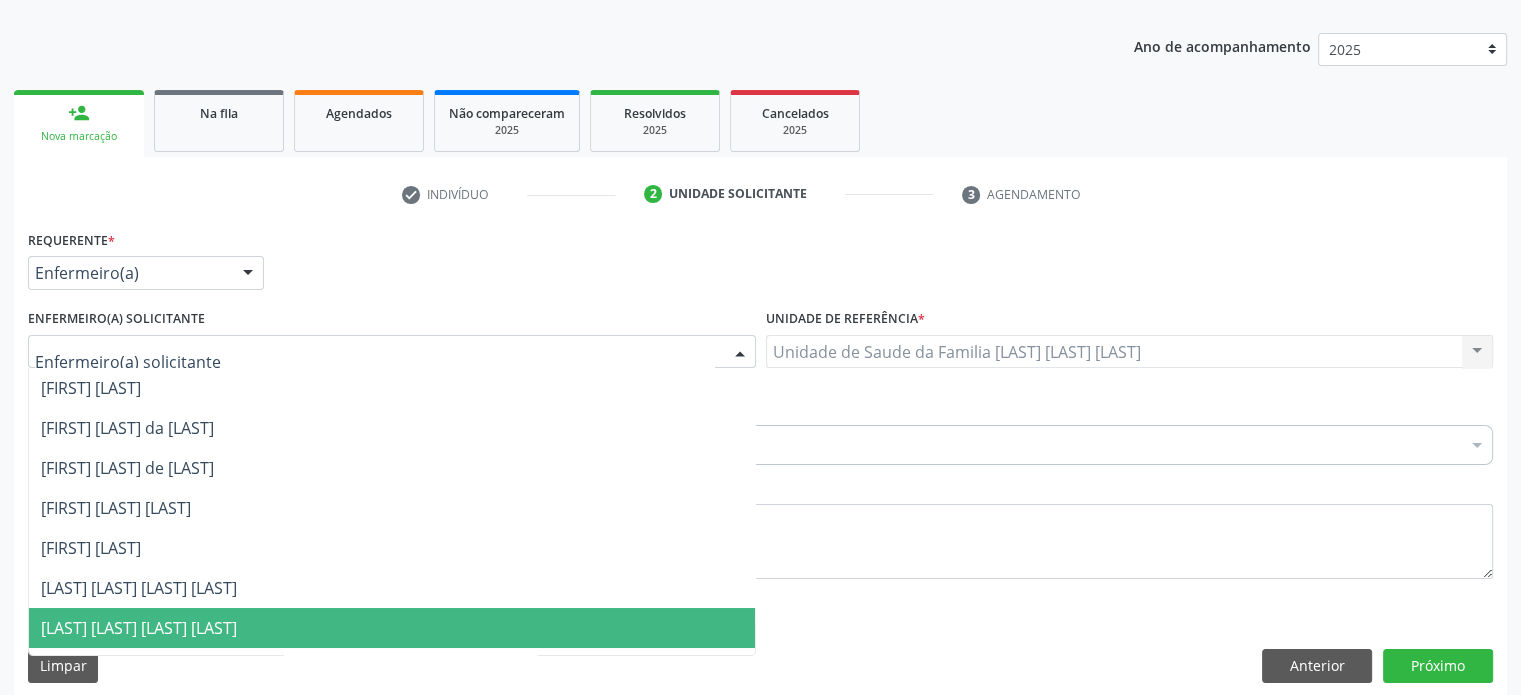 click on "[LAST] [LAST] [LAST] [LAST]" at bounding box center [139, 628] 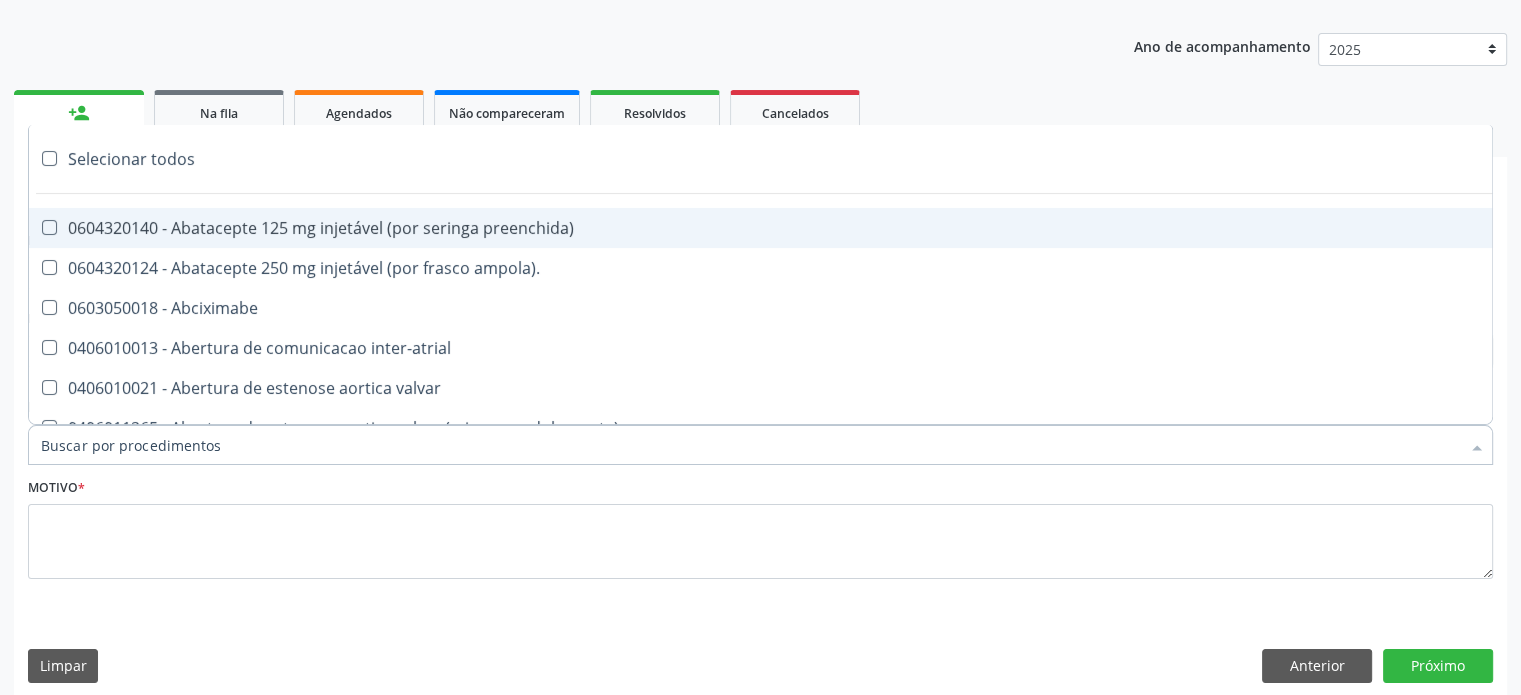 paste on "225270" 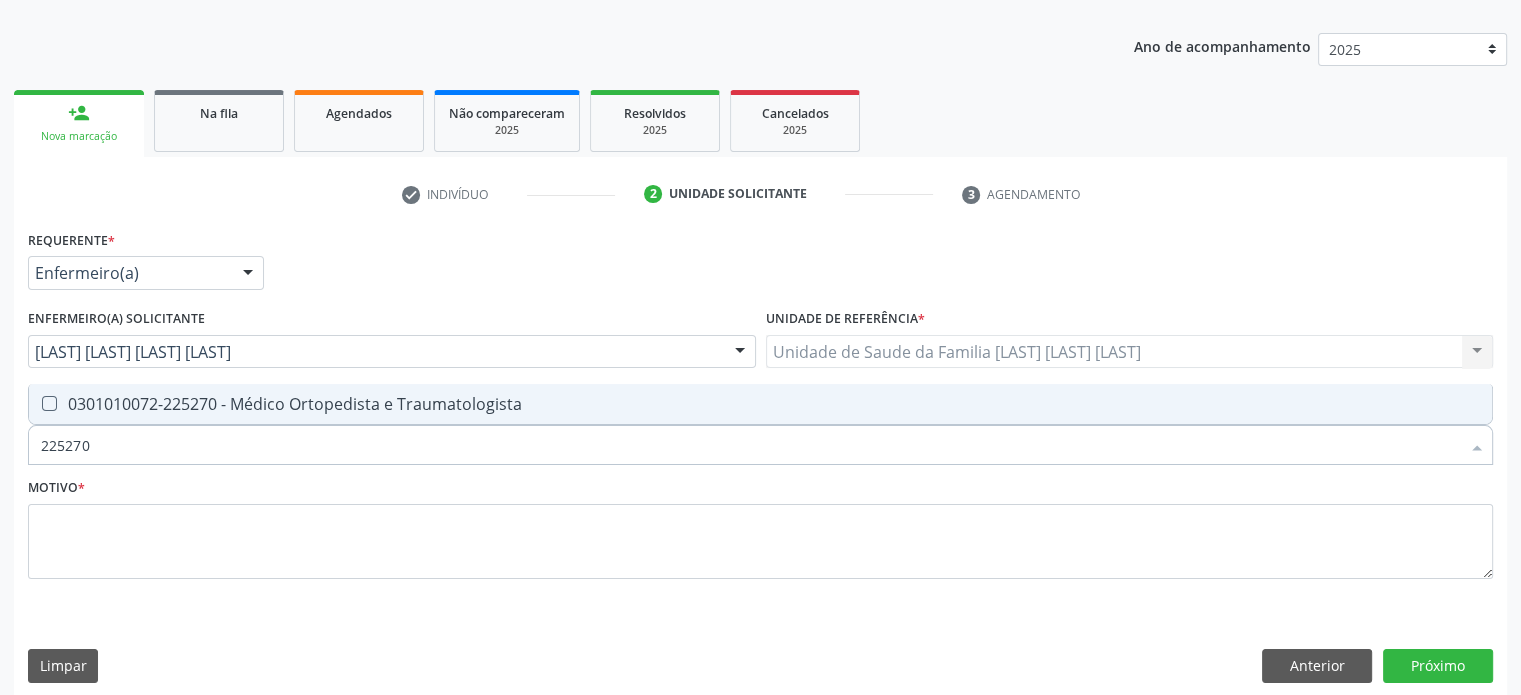 click on "0301010072-225270 - Médico Ortopedista e Traumatologista" at bounding box center [760, 404] 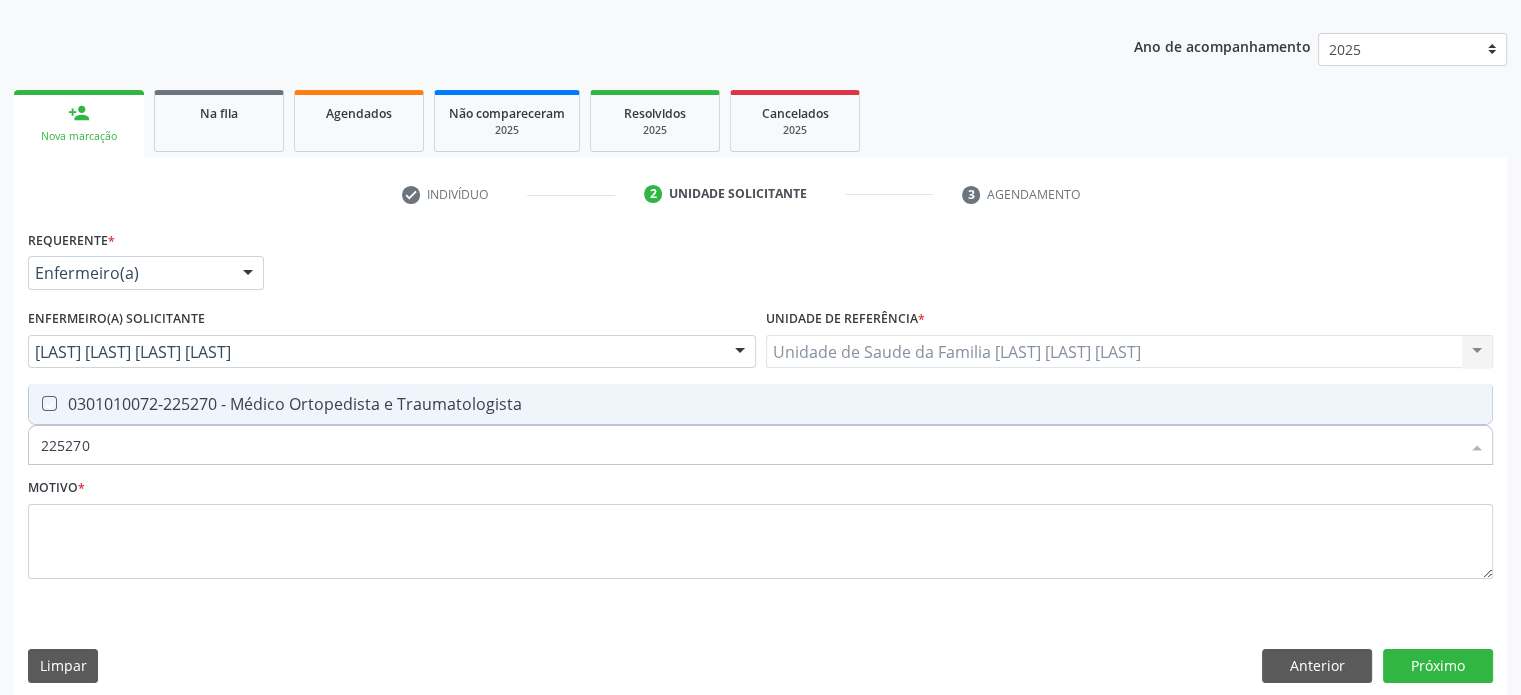 checkbox on "true" 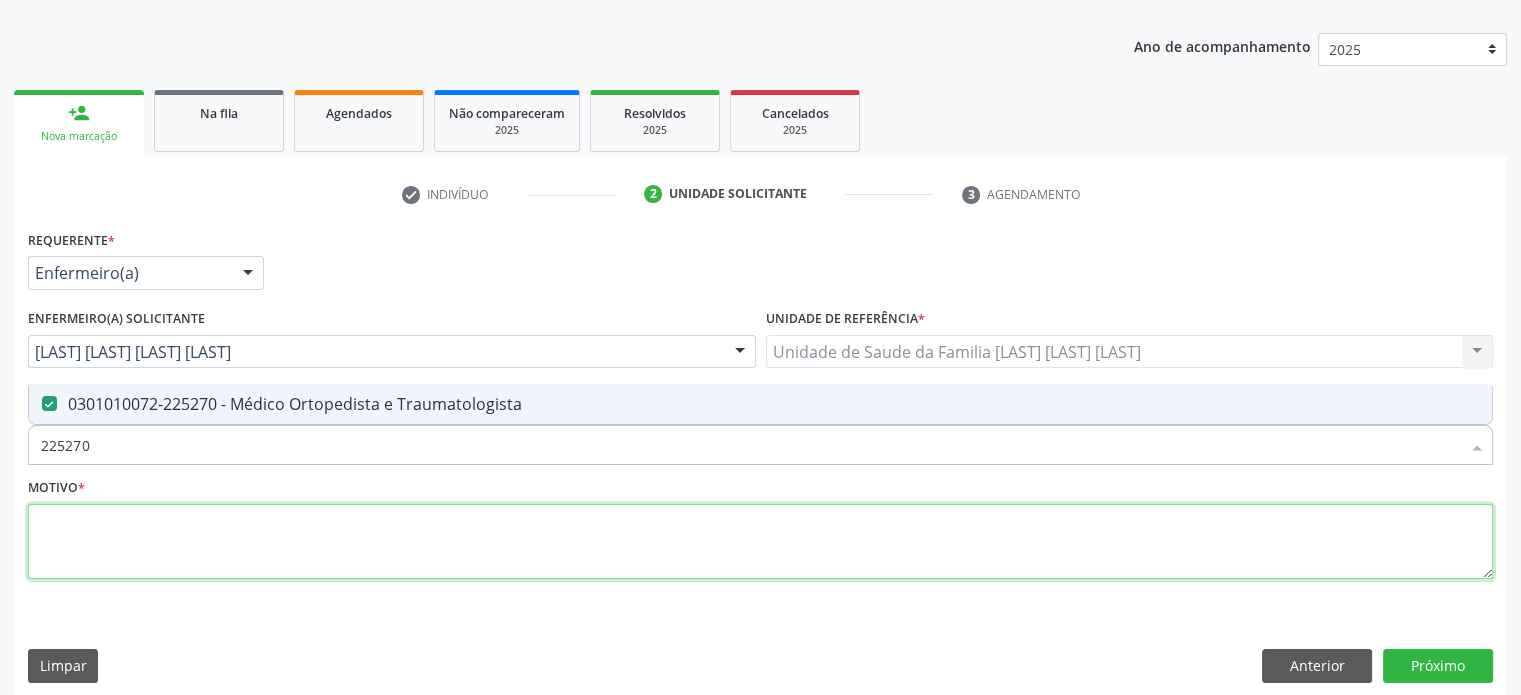 click at bounding box center [760, 542] 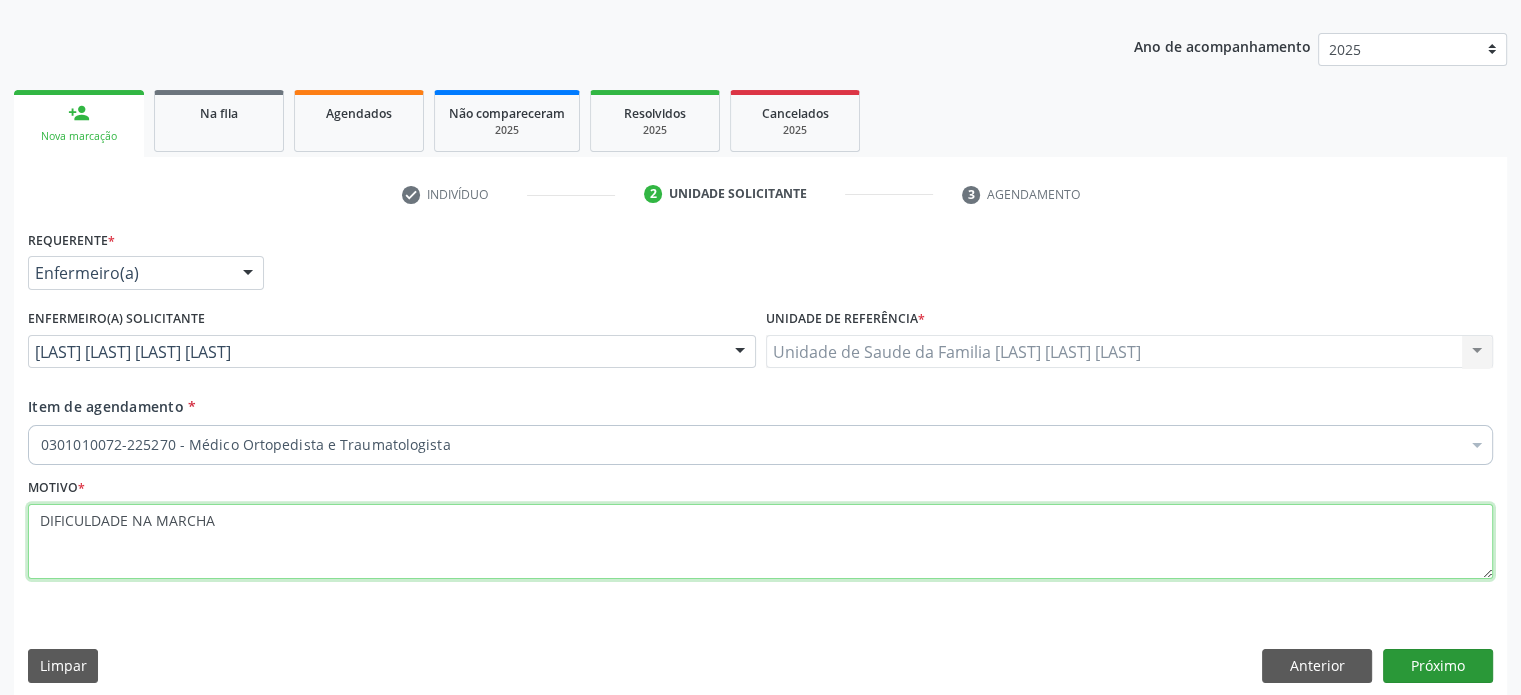 type on "DIFICULDADE NA MARCHA" 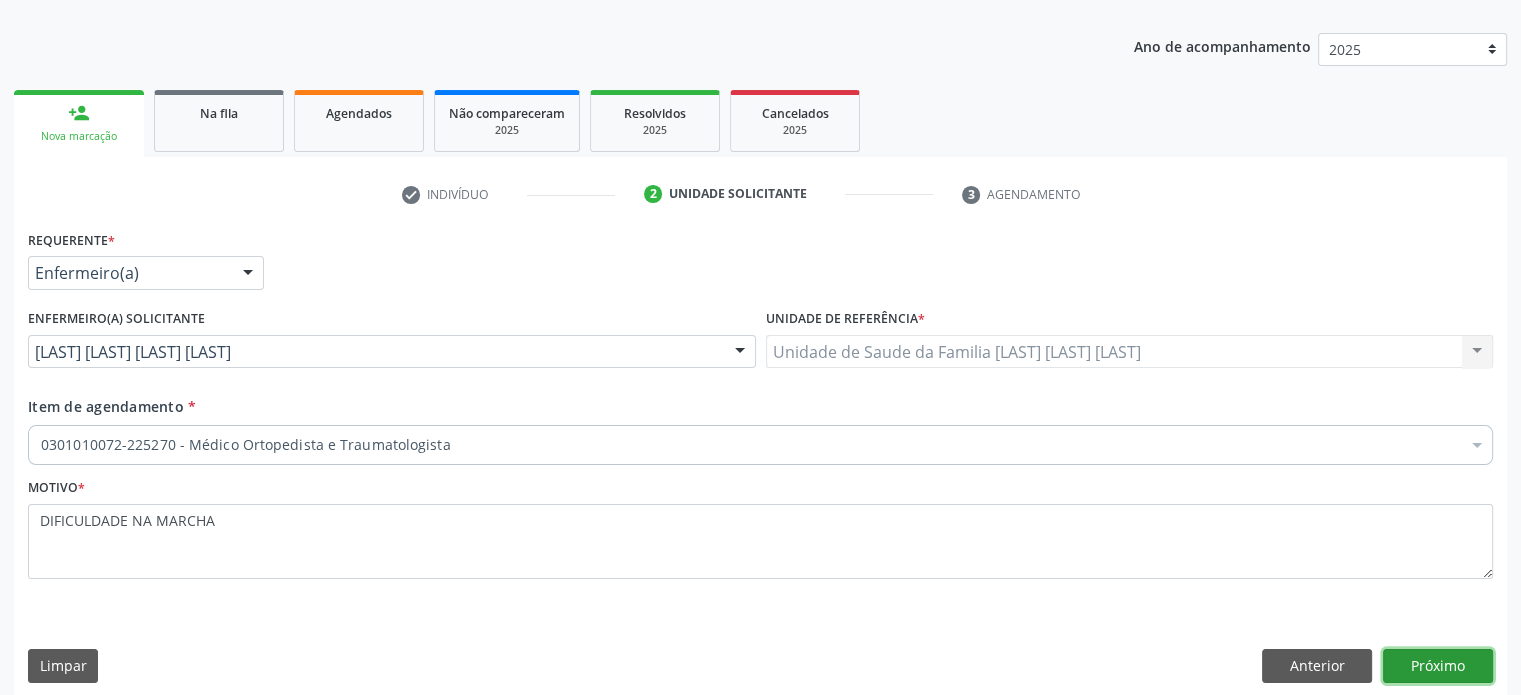 click on "Próximo" at bounding box center [1438, 666] 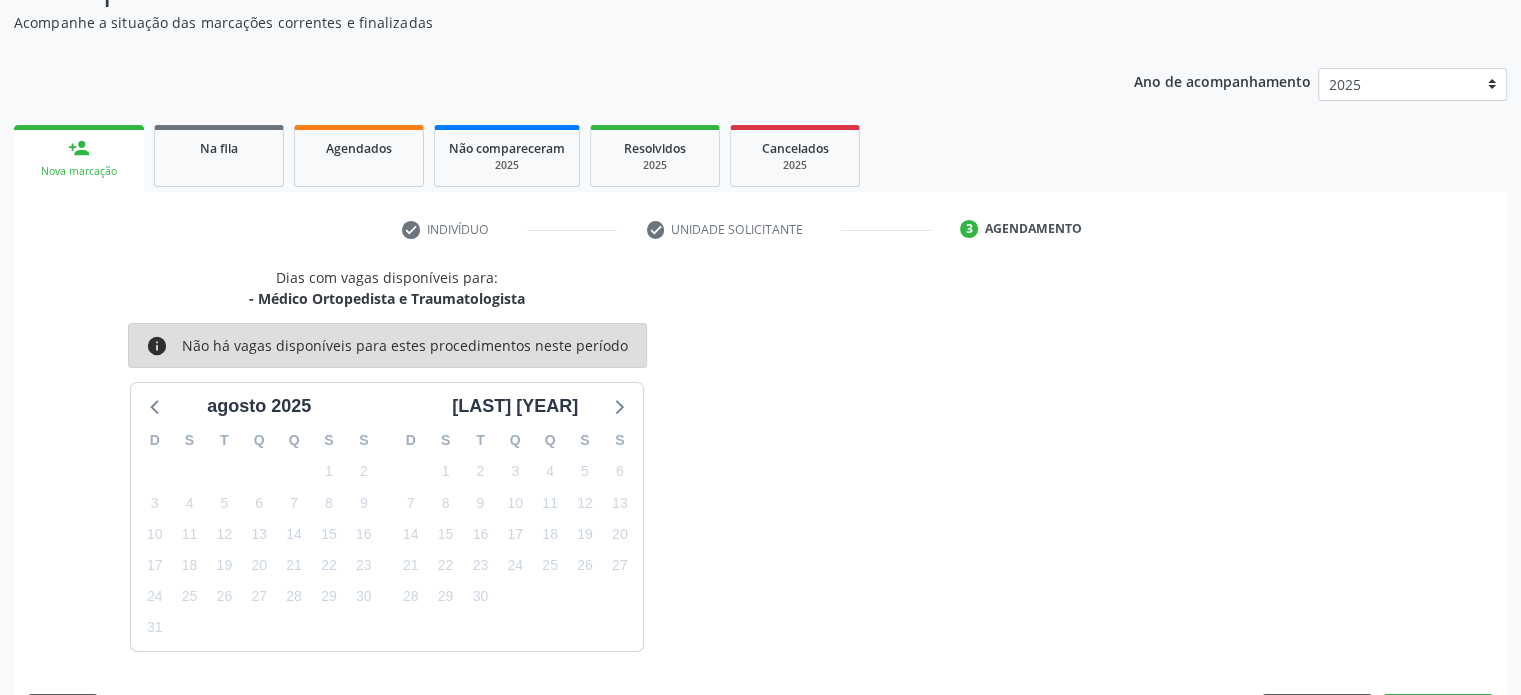 scroll, scrollTop: 209, scrollLeft: 0, axis: vertical 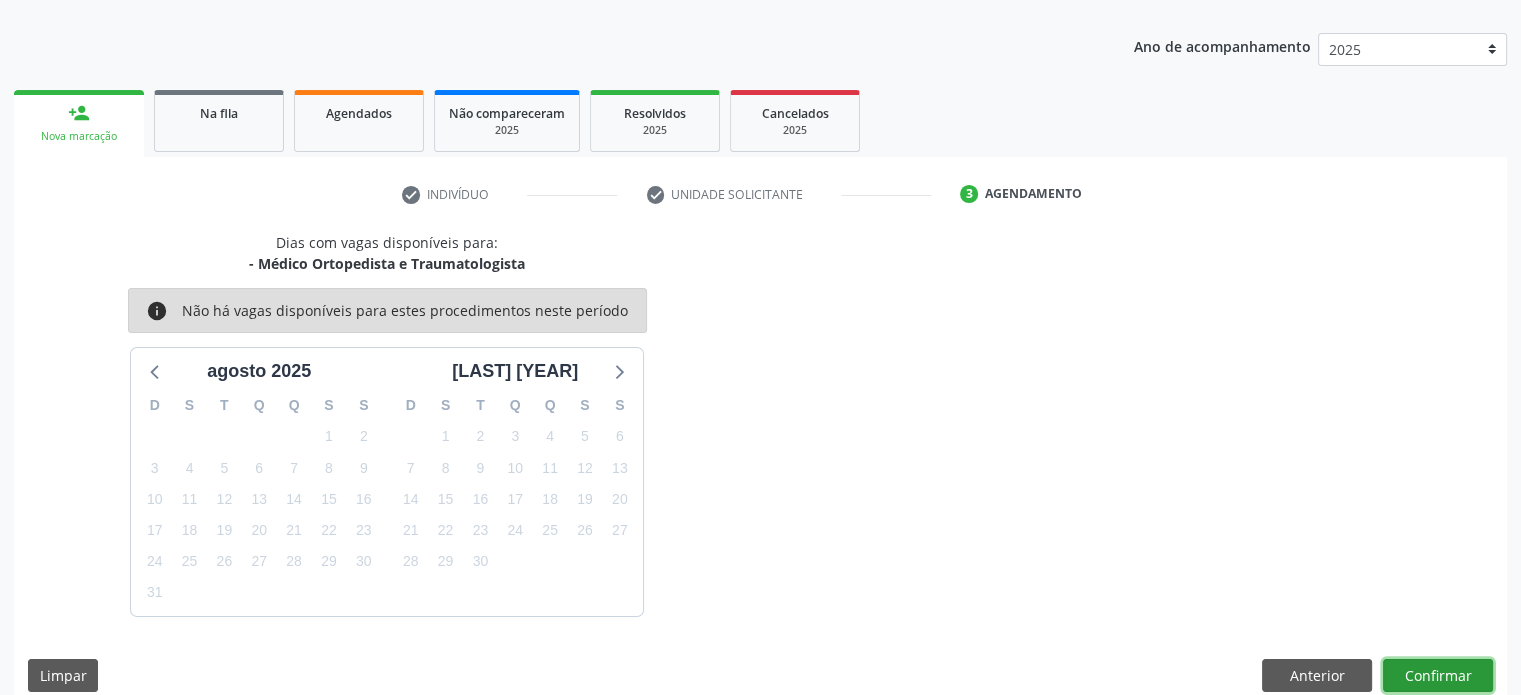 click on "Confirmar" at bounding box center [1438, 676] 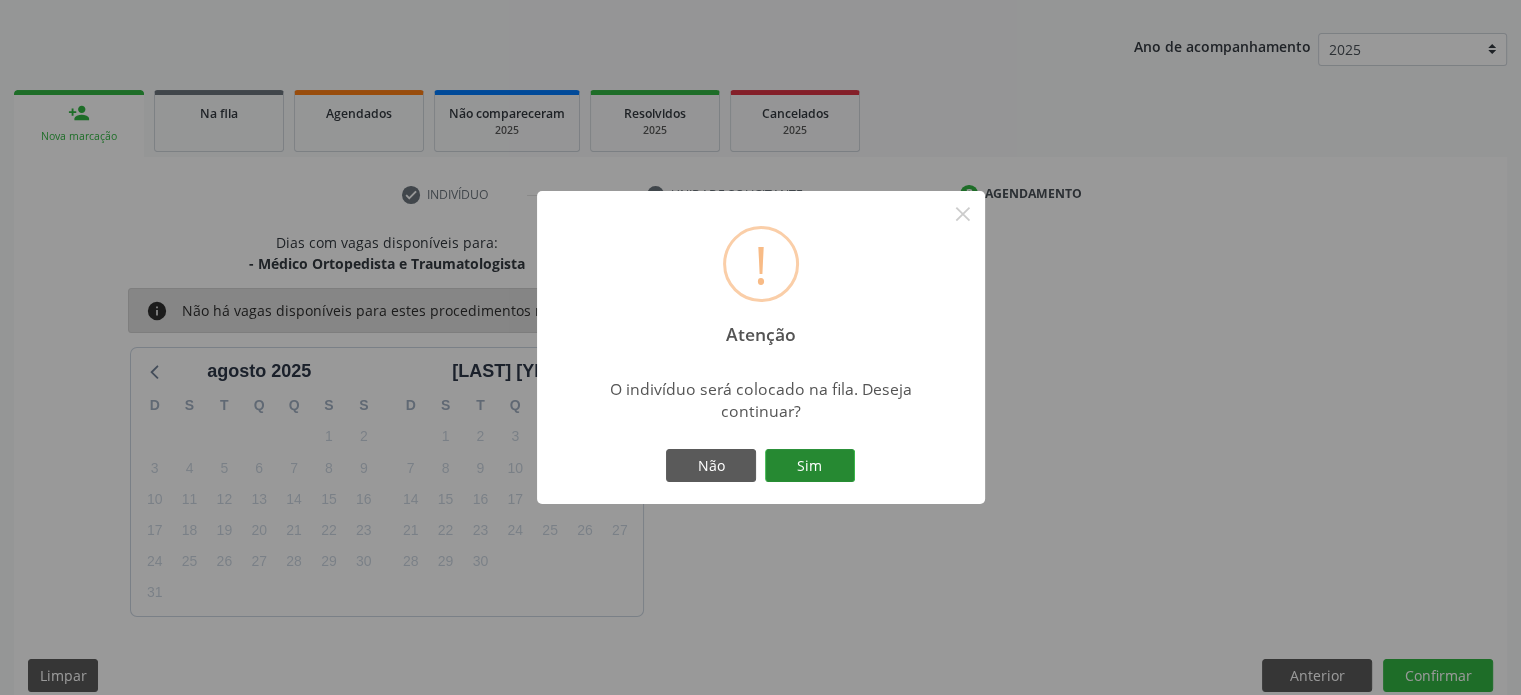 click on "Sim" at bounding box center (810, 466) 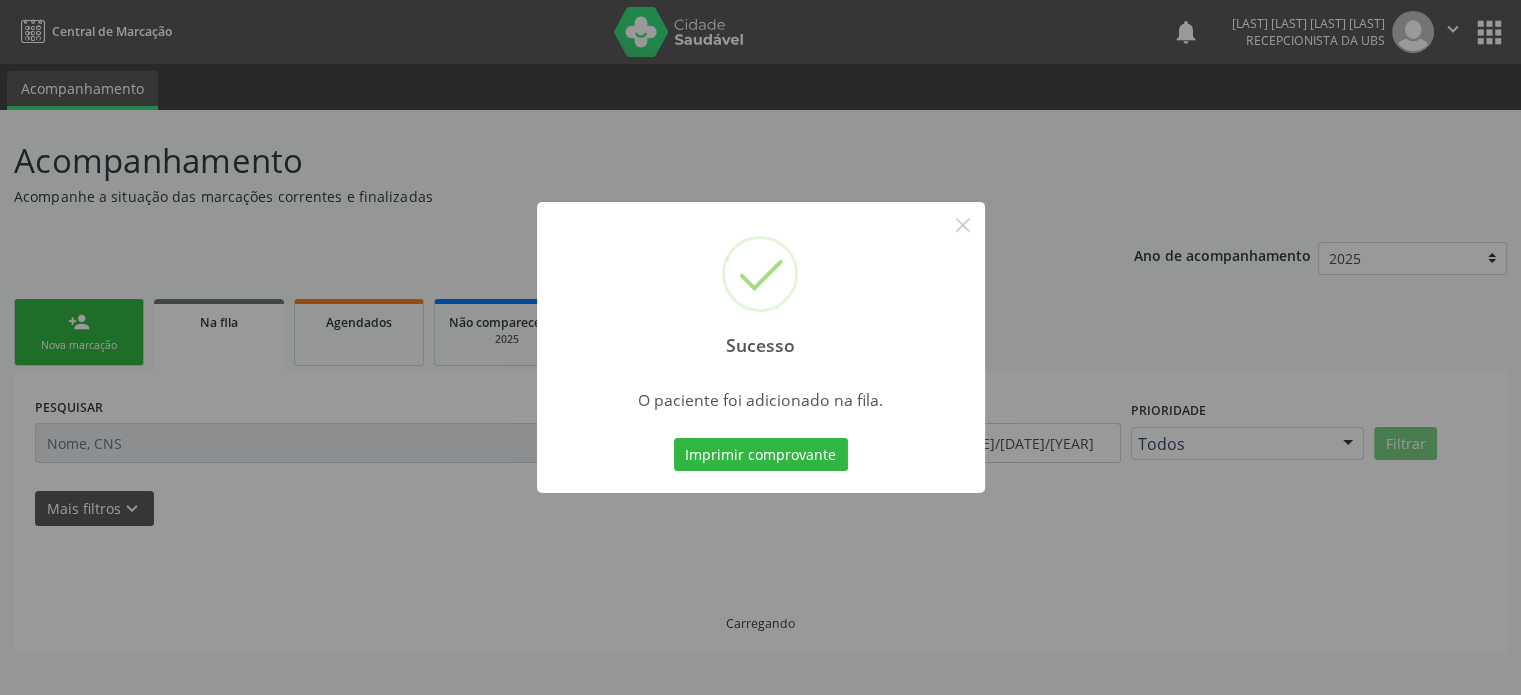 scroll, scrollTop: 0, scrollLeft: 0, axis: both 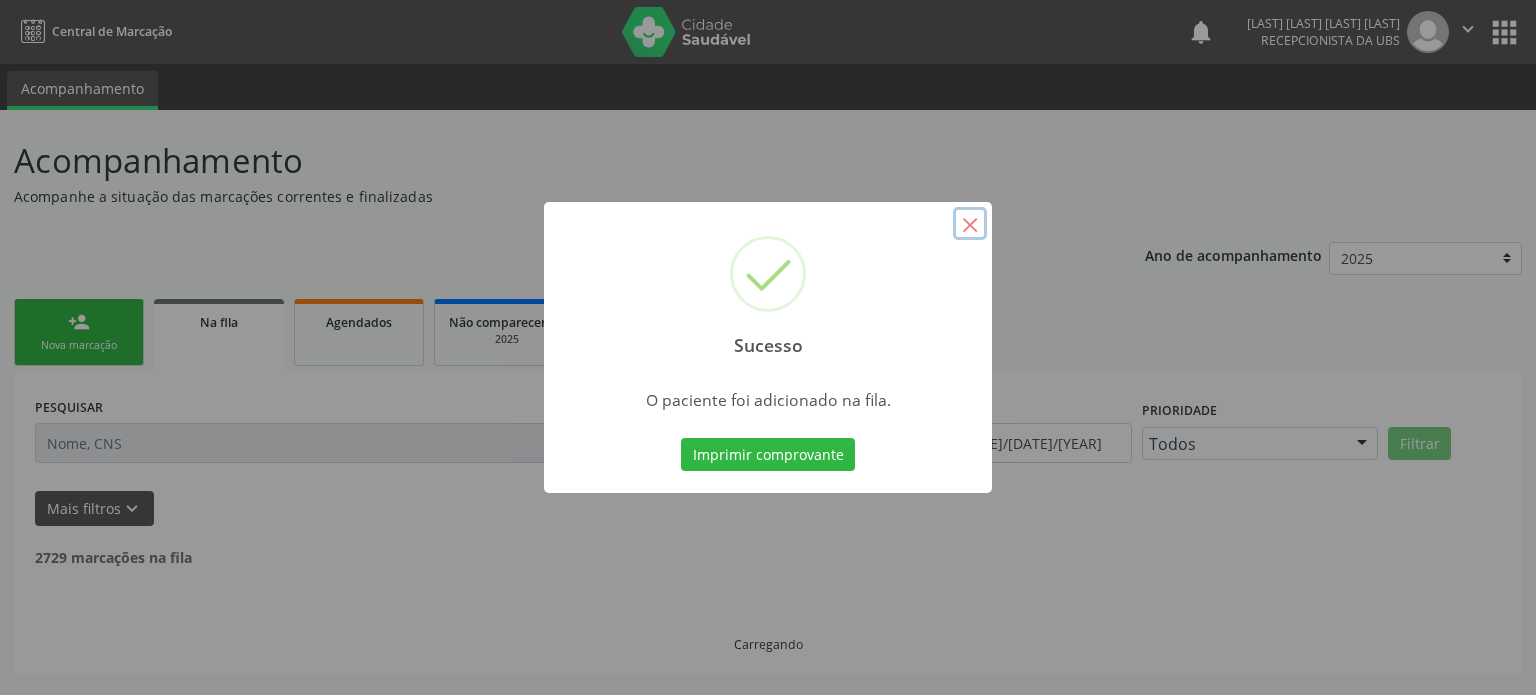 click on "×" at bounding box center [970, 224] 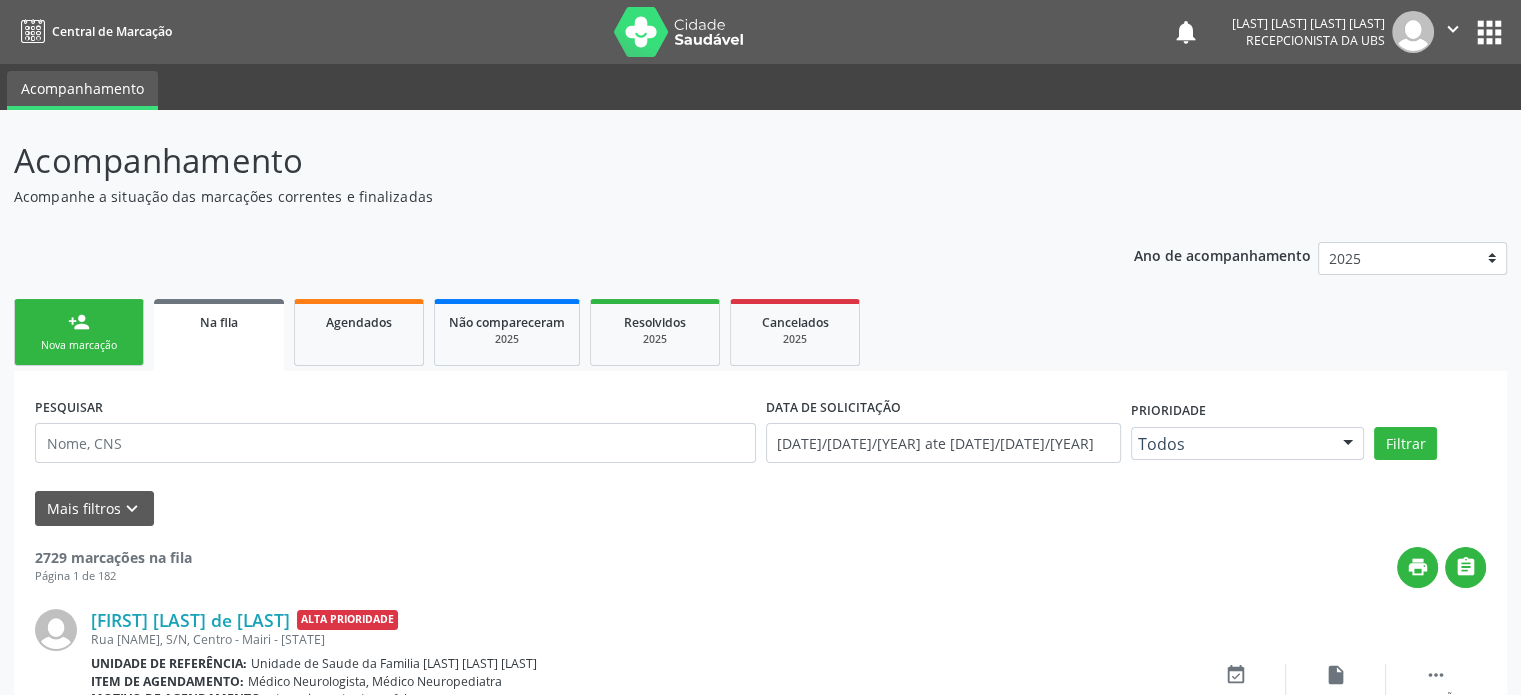 click on "person_add
Nova marcação" at bounding box center (79, 332) 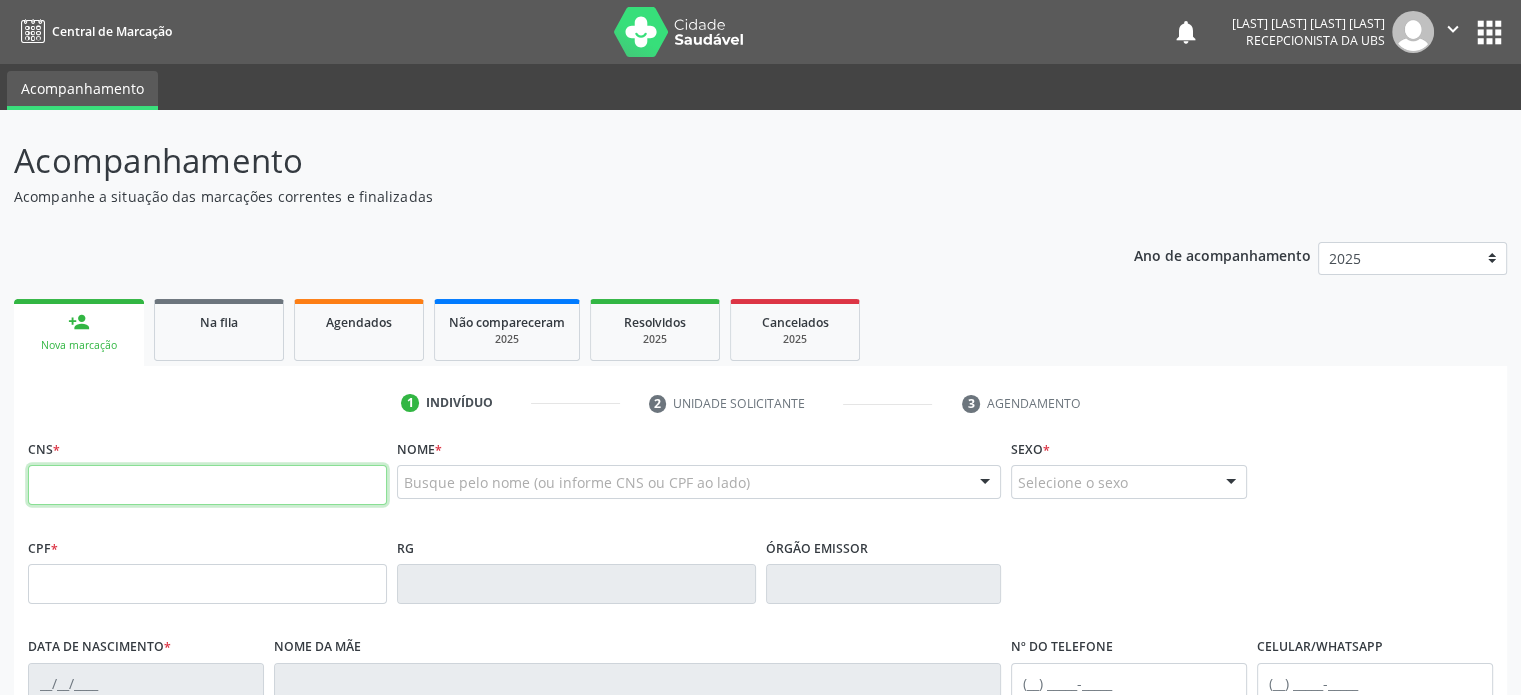 click at bounding box center [207, 485] 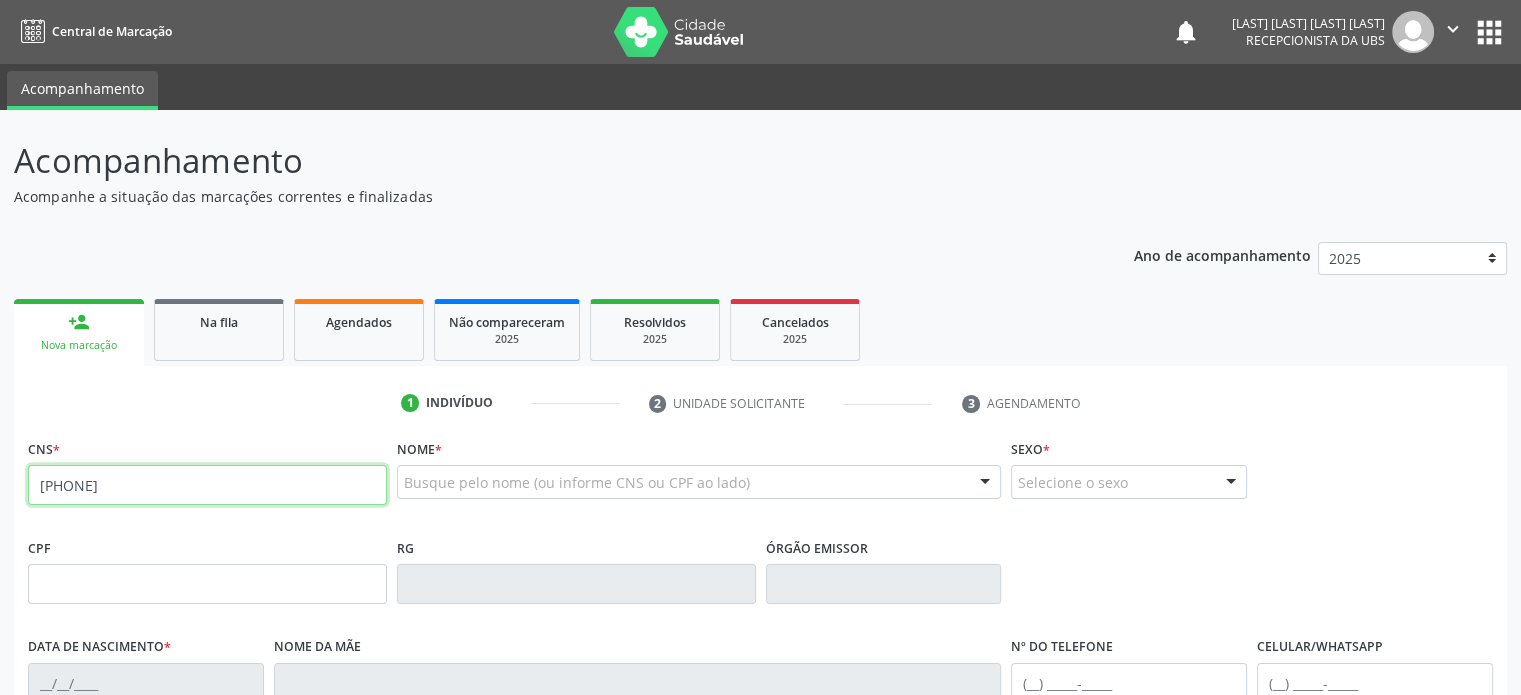 type on "[PHONE]" 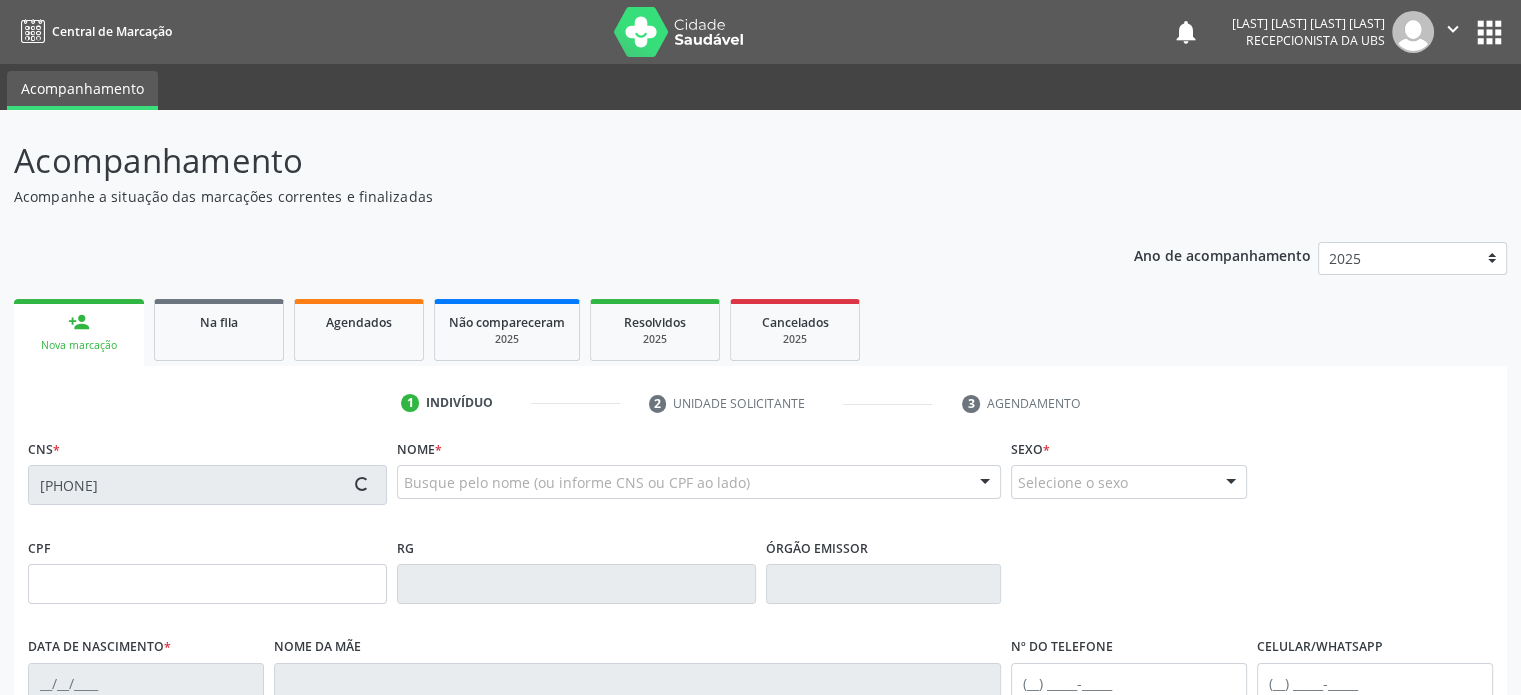 type on "[DATE]" 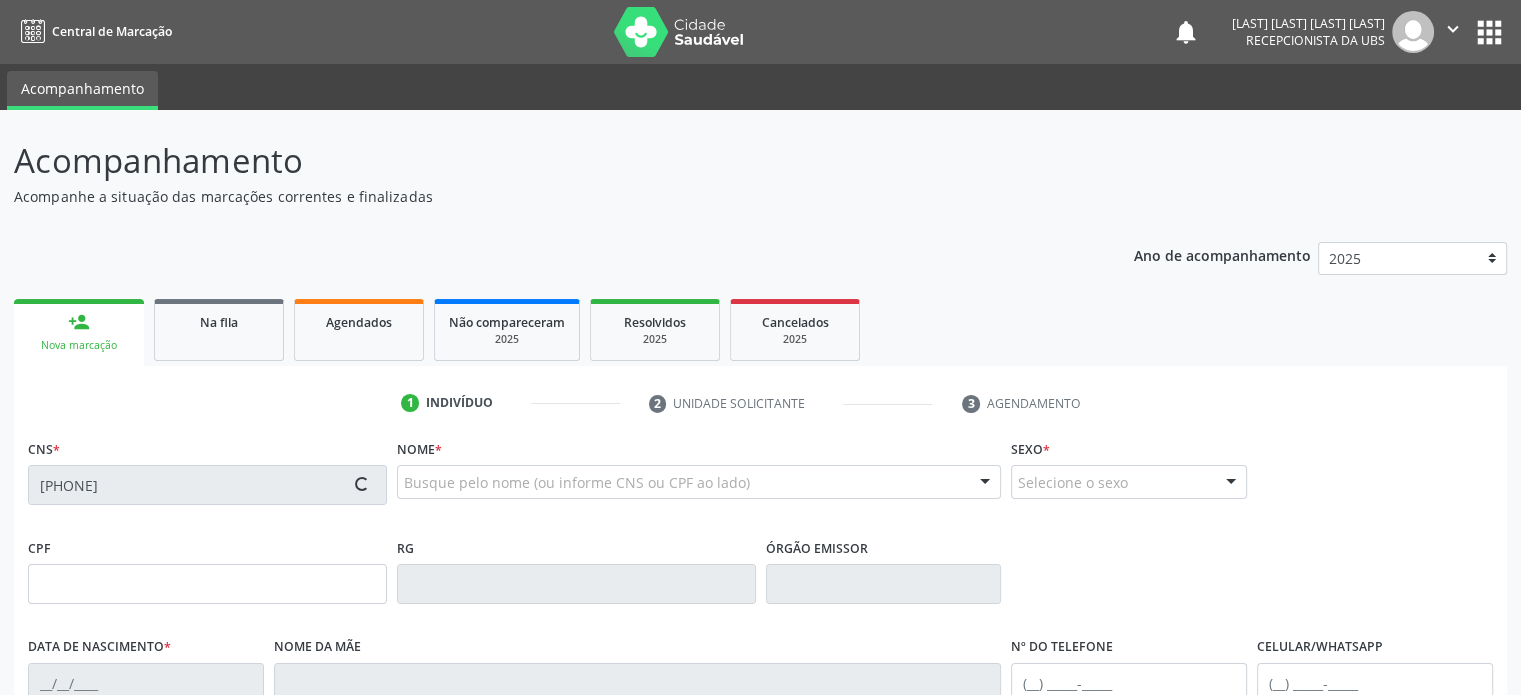 type on "([PHONE]) [PHONE]-[PHONE]" 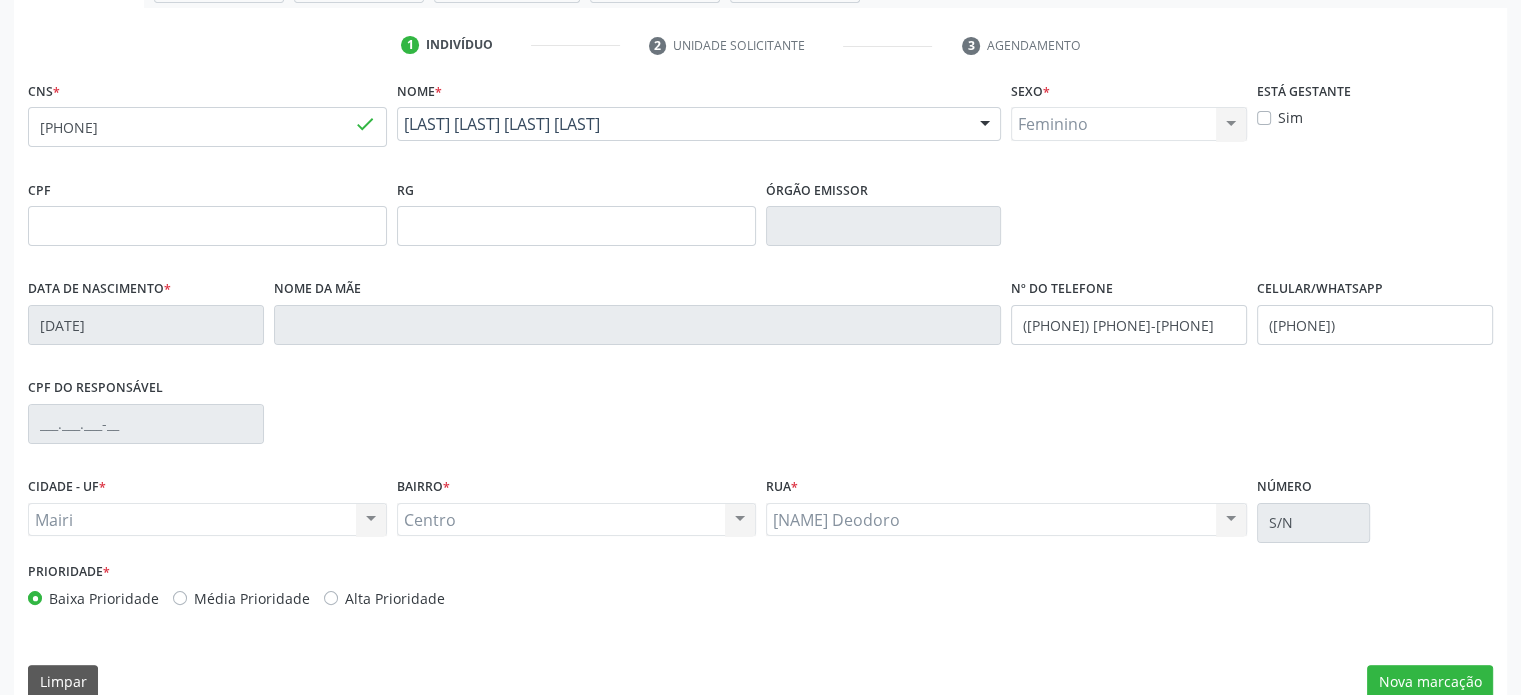 scroll, scrollTop: 388, scrollLeft: 0, axis: vertical 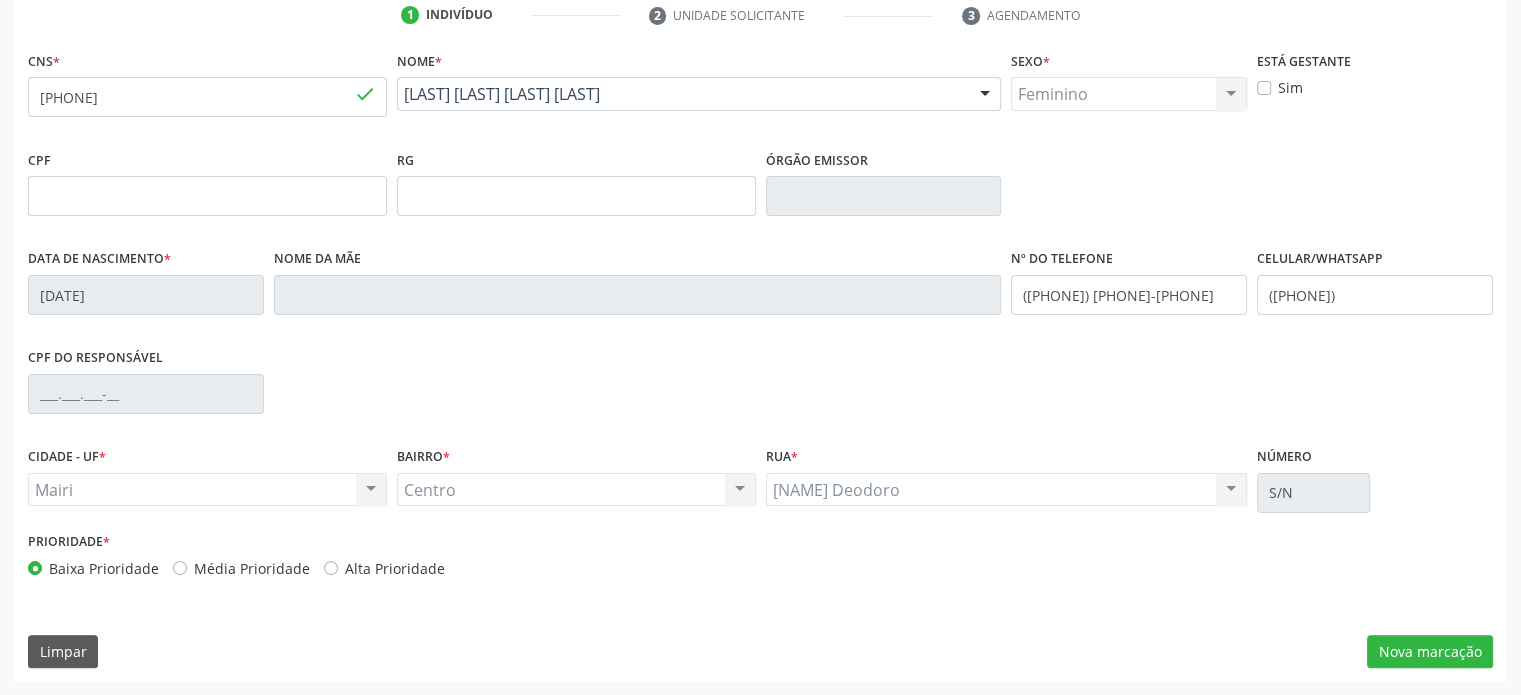 click on "Alta Prioridade" at bounding box center [395, 568] 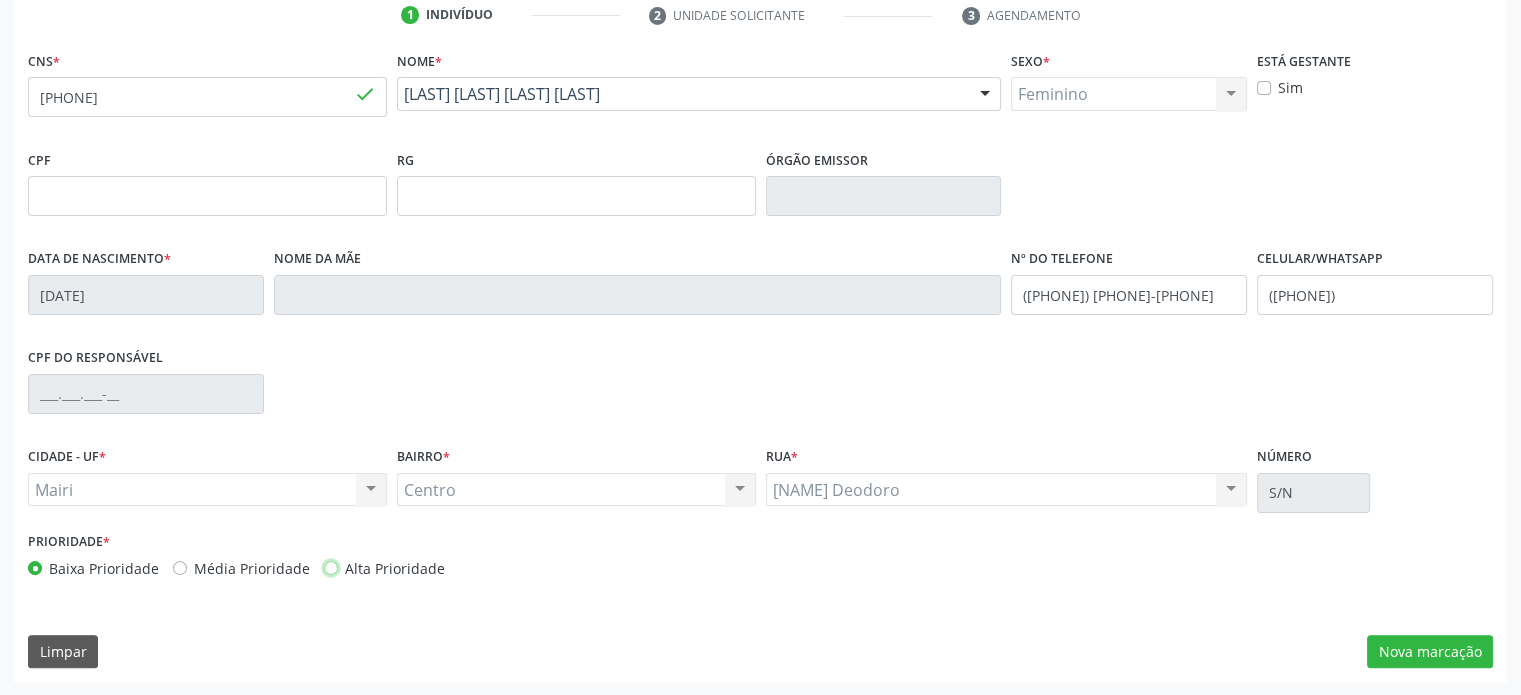 click on "Alta Prioridade" at bounding box center (331, 567) 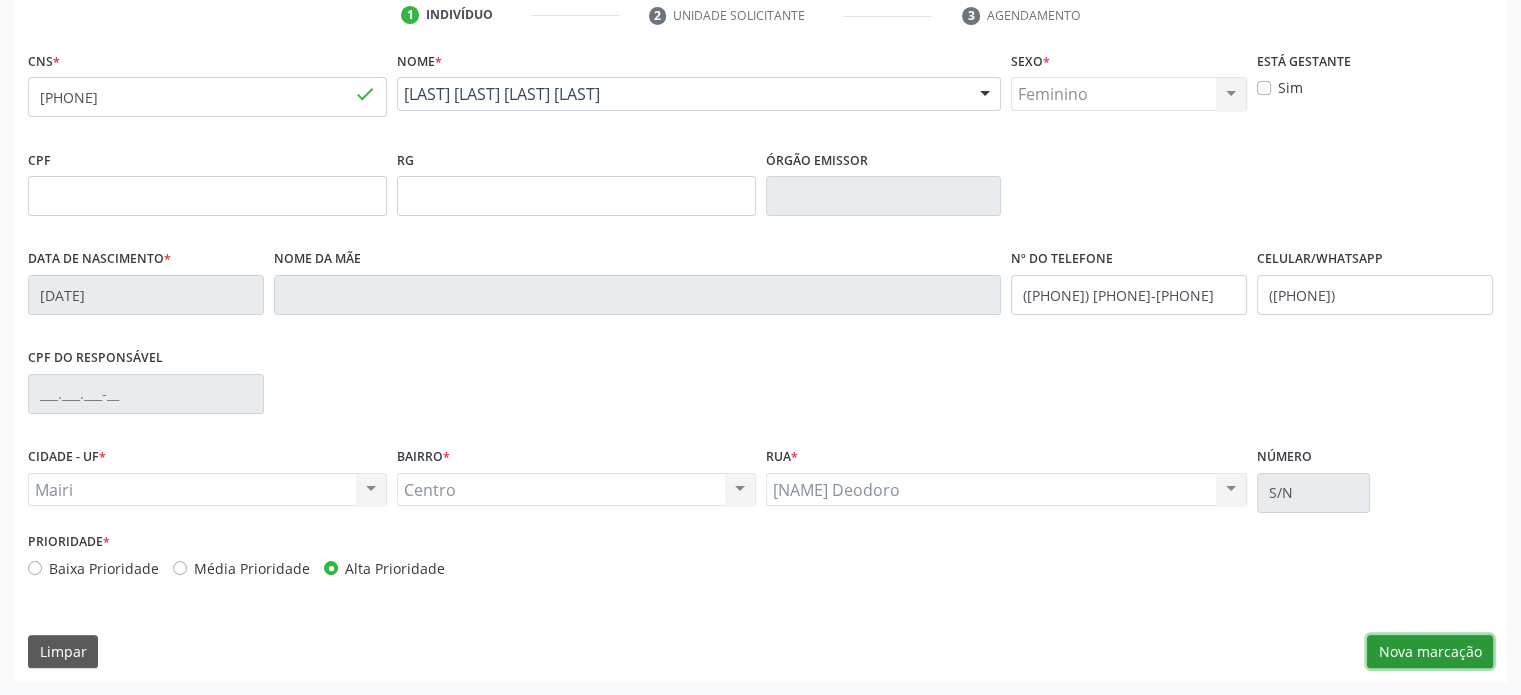click on "Nova marcação" at bounding box center [1430, 652] 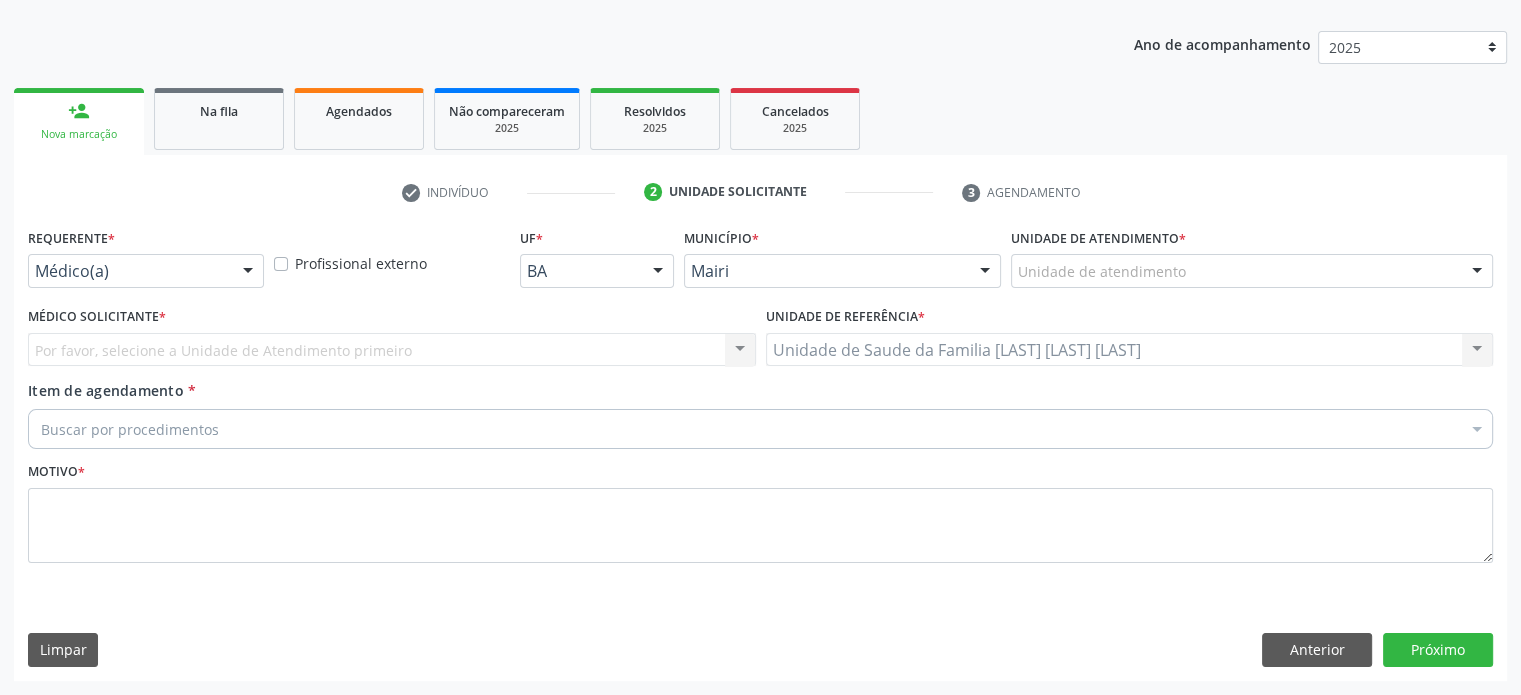 scroll, scrollTop: 209, scrollLeft: 0, axis: vertical 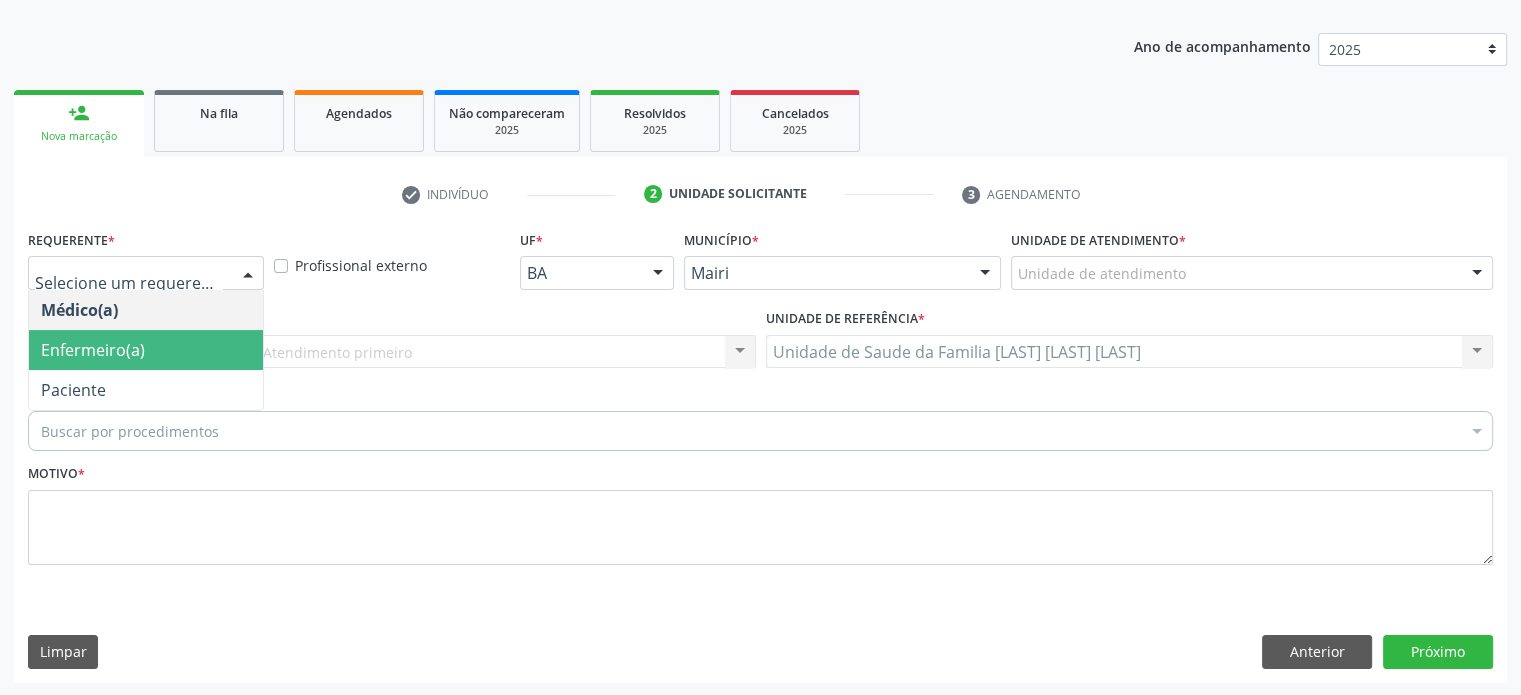 click on "Enfermeiro(a)" at bounding box center (146, 350) 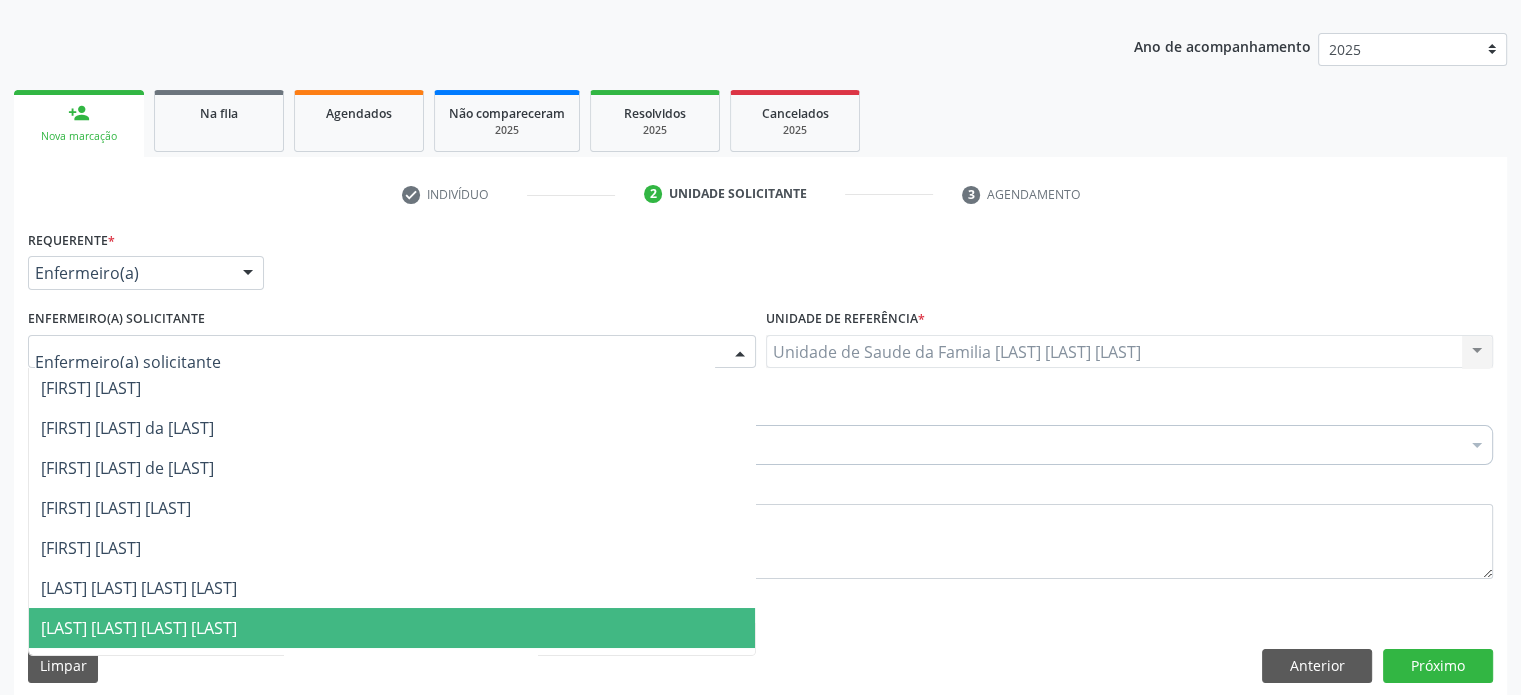 click on "[LAST] [LAST] [LAST] [LAST]" at bounding box center (139, 628) 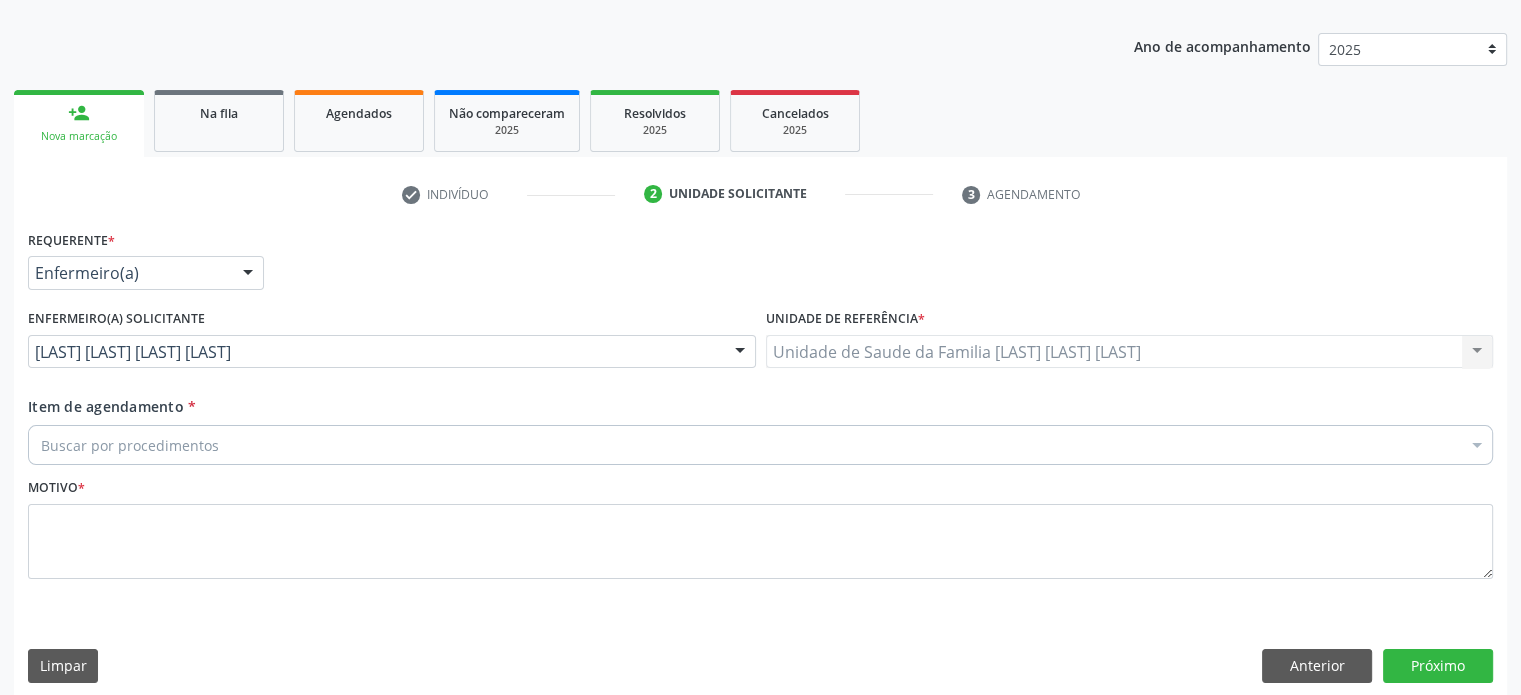 click on "Buscar por procedimentos" at bounding box center [760, 445] 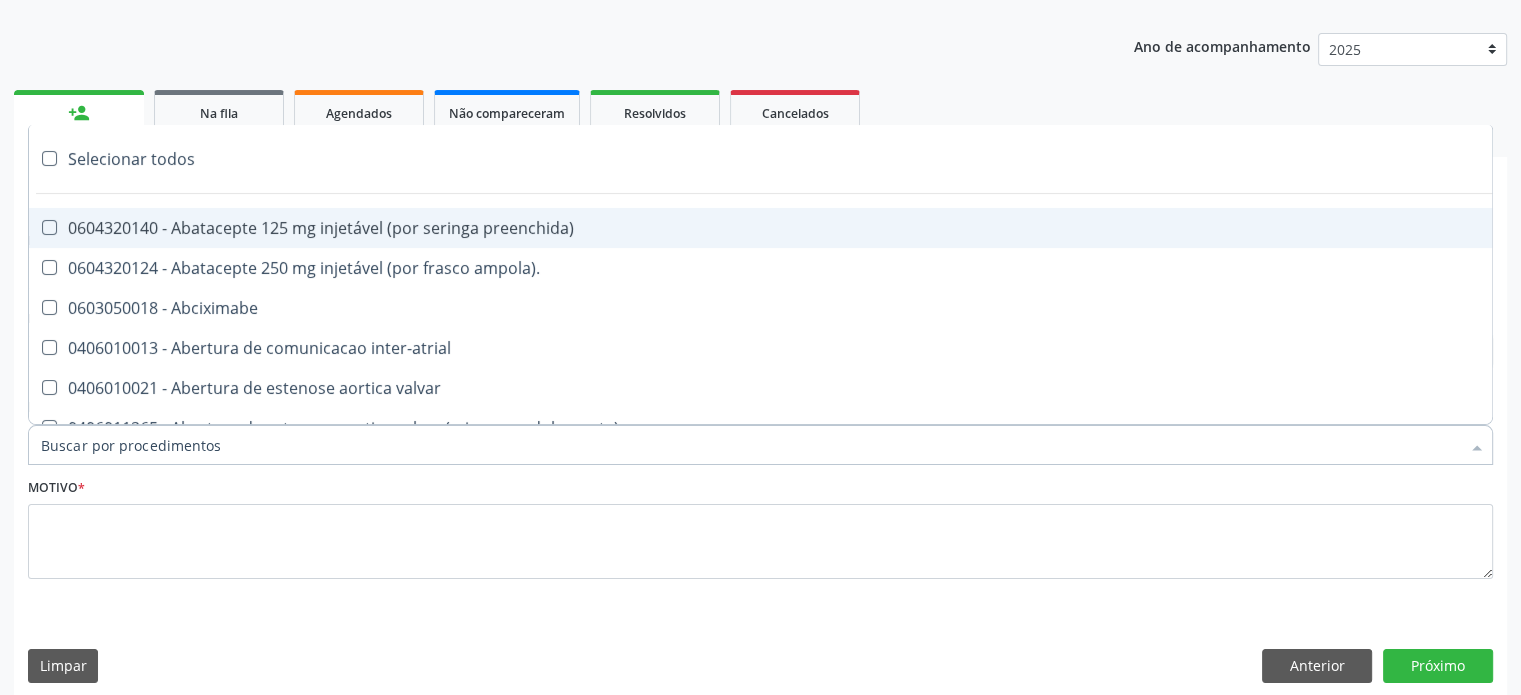 paste on "225124" 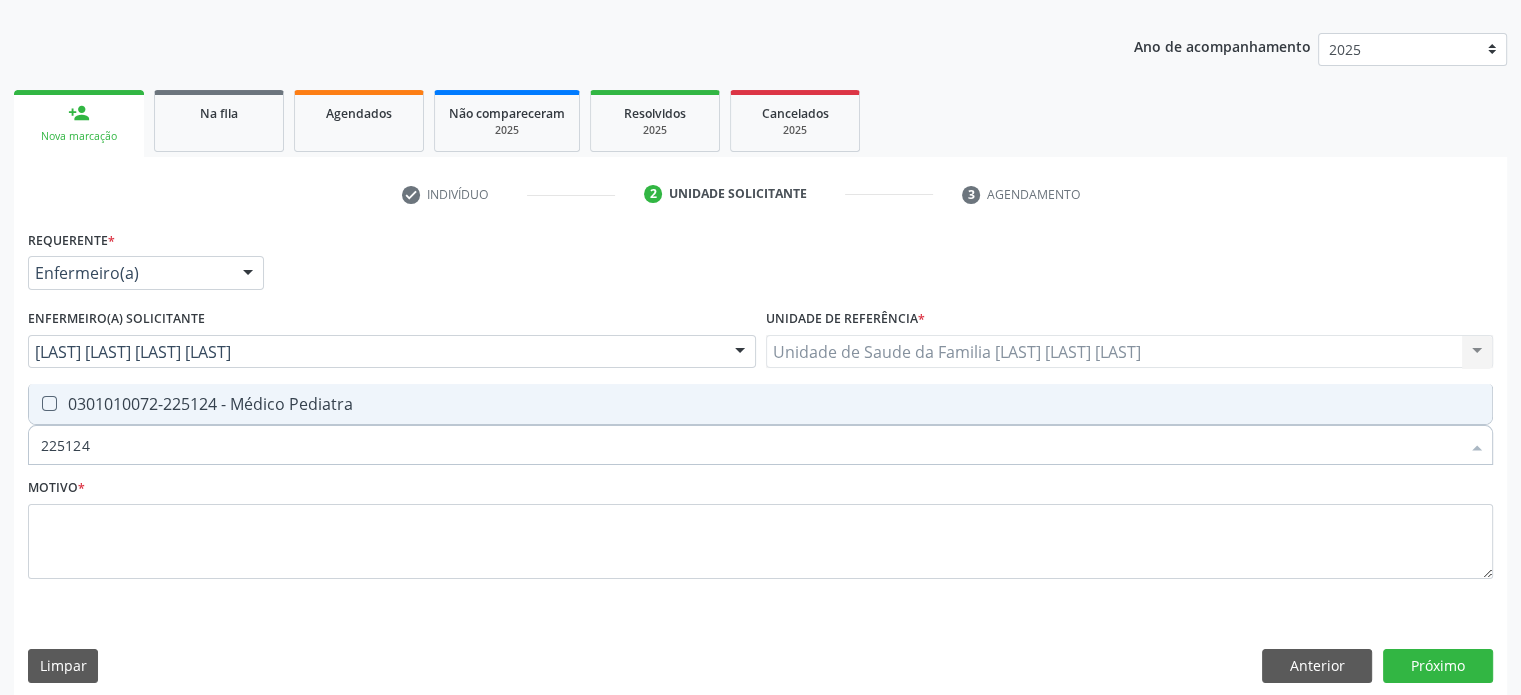 click on "0301010072-225124 - Médico Pediatra" at bounding box center (760, 404) 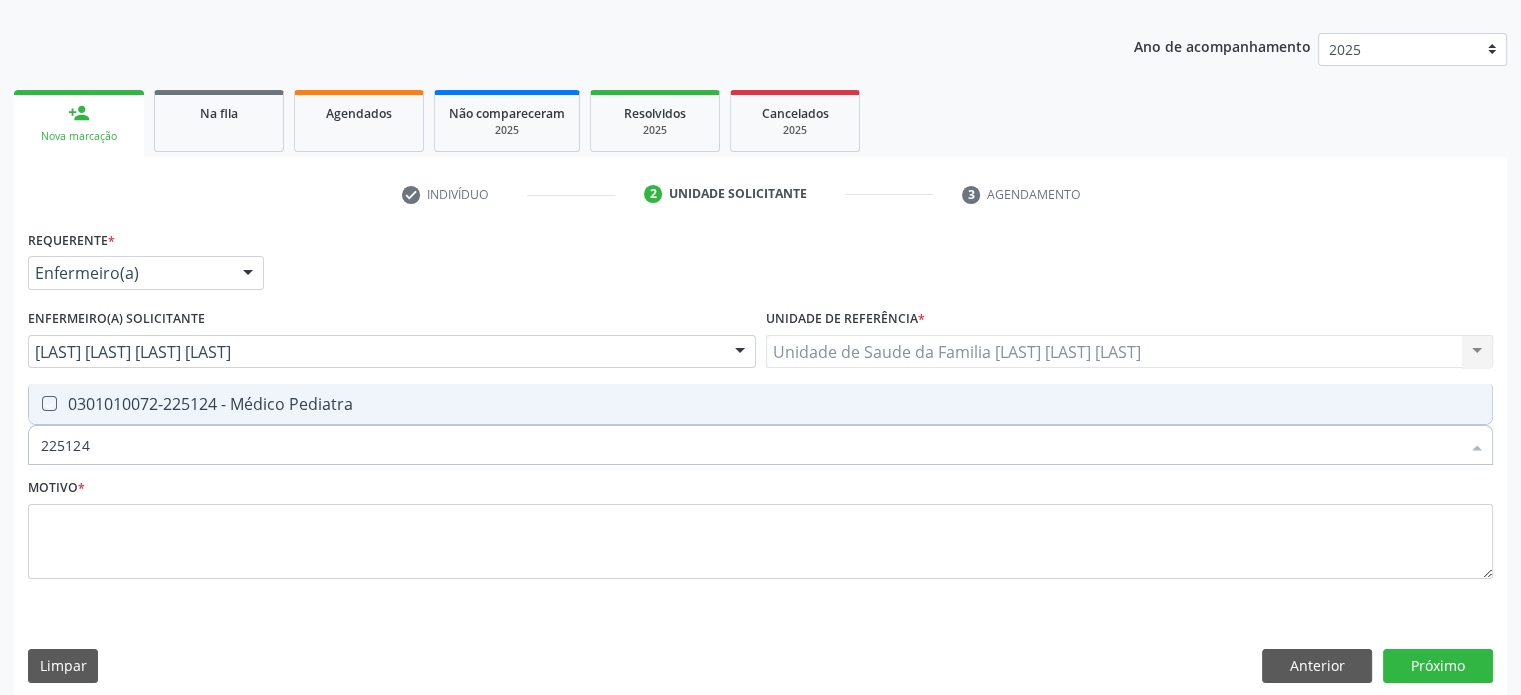 checkbox on "true" 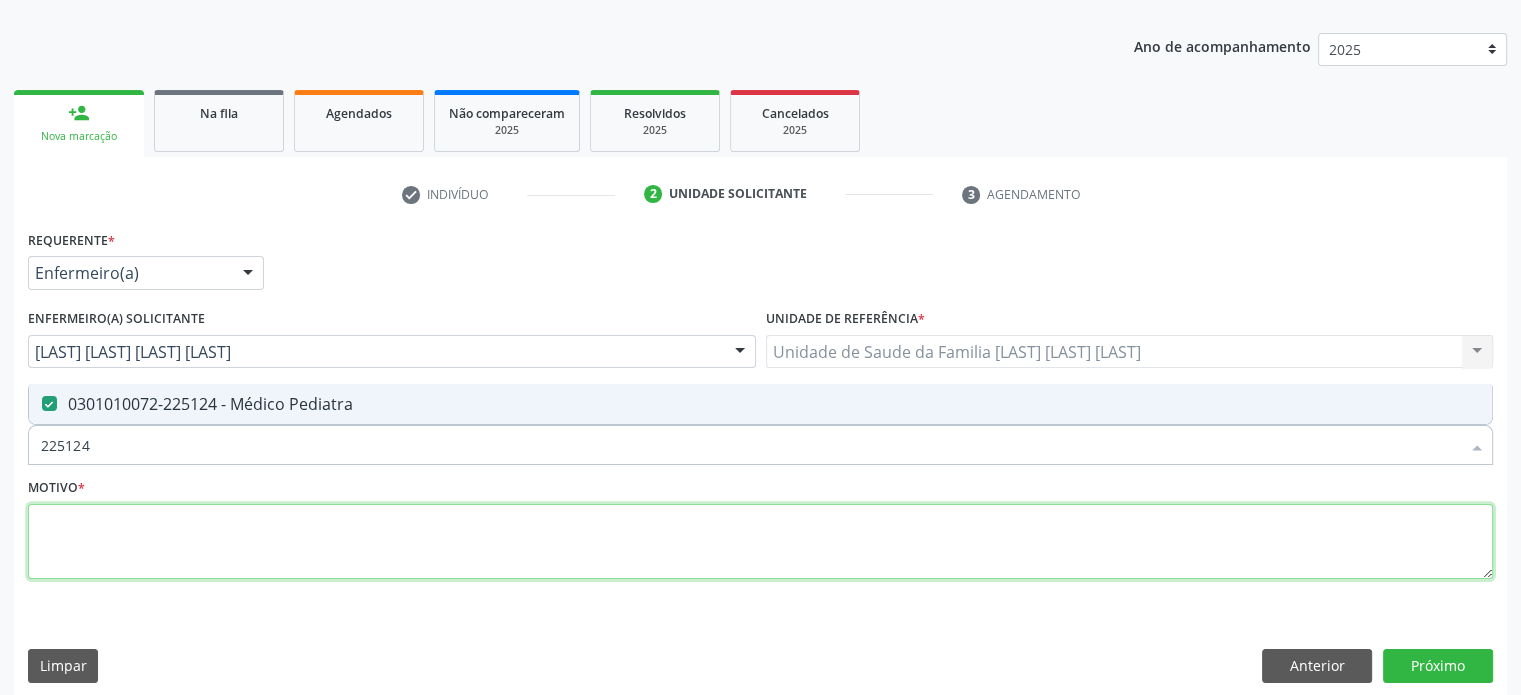 click at bounding box center (760, 542) 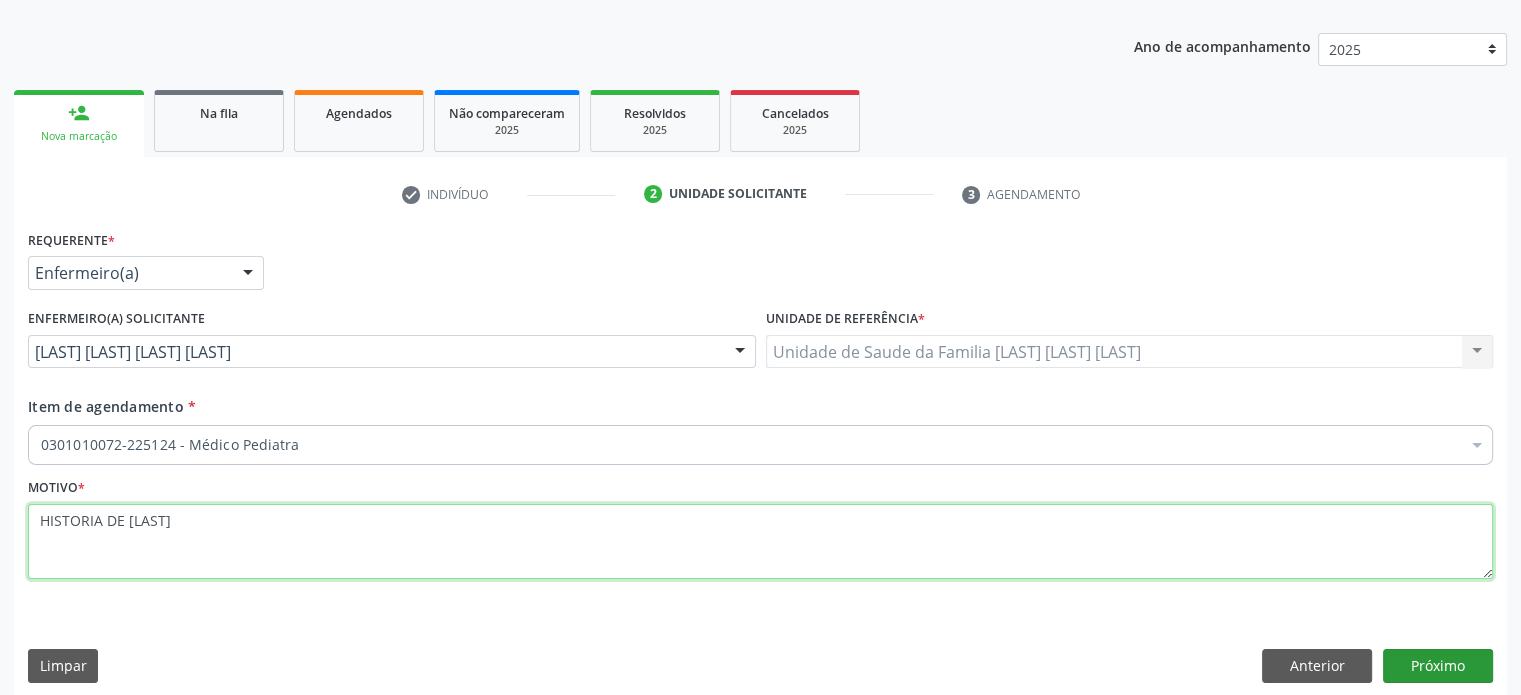 type on "HISTORIA DE [LAST]" 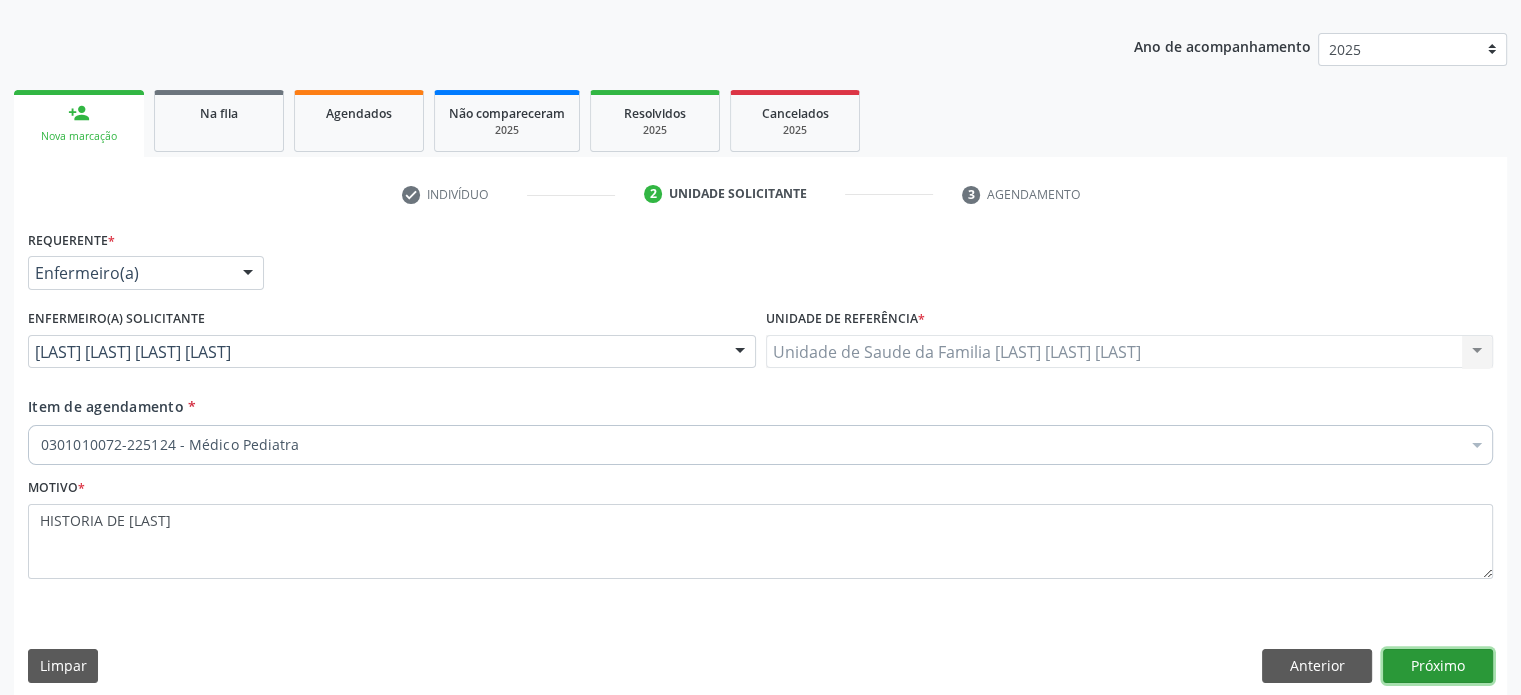 click on "Próximo" at bounding box center (1438, 666) 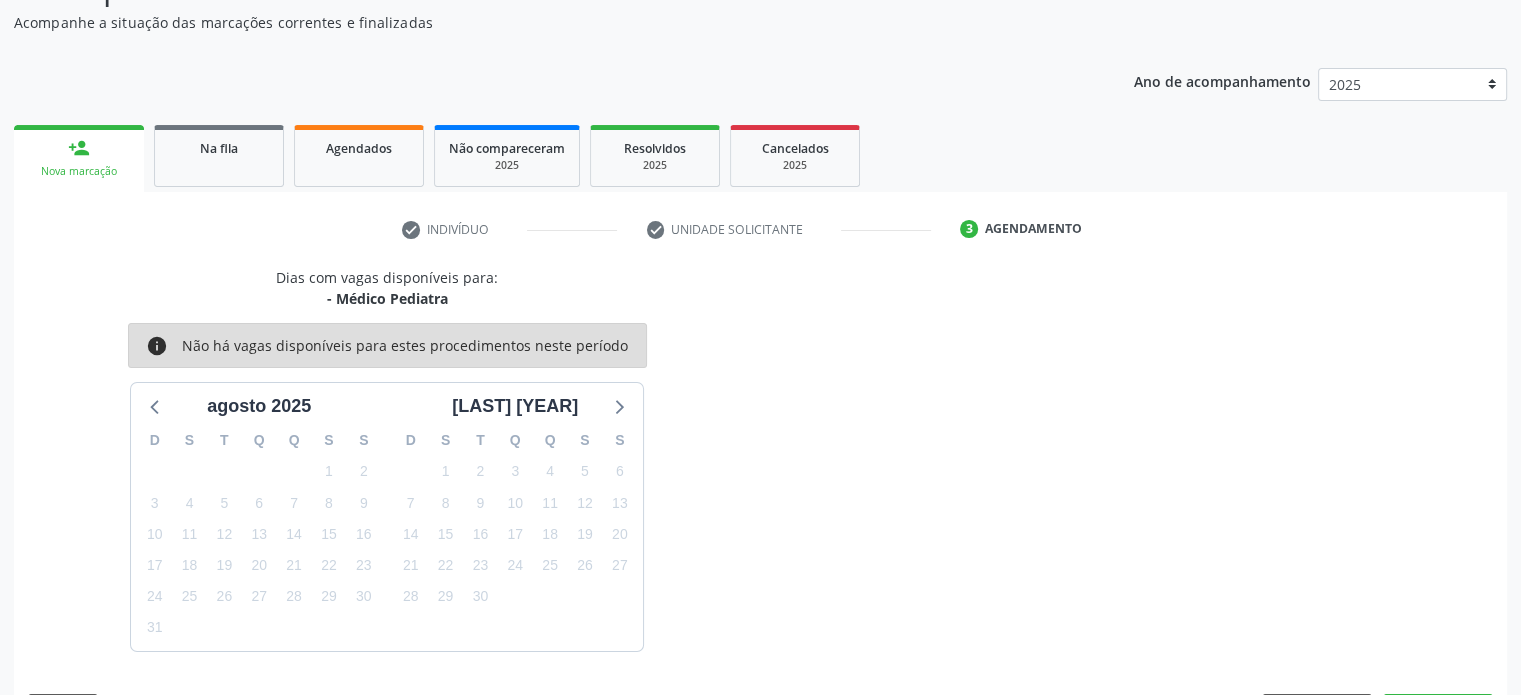 scroll, scrollTop: 209, scrollLeft: 0, axis: vertical 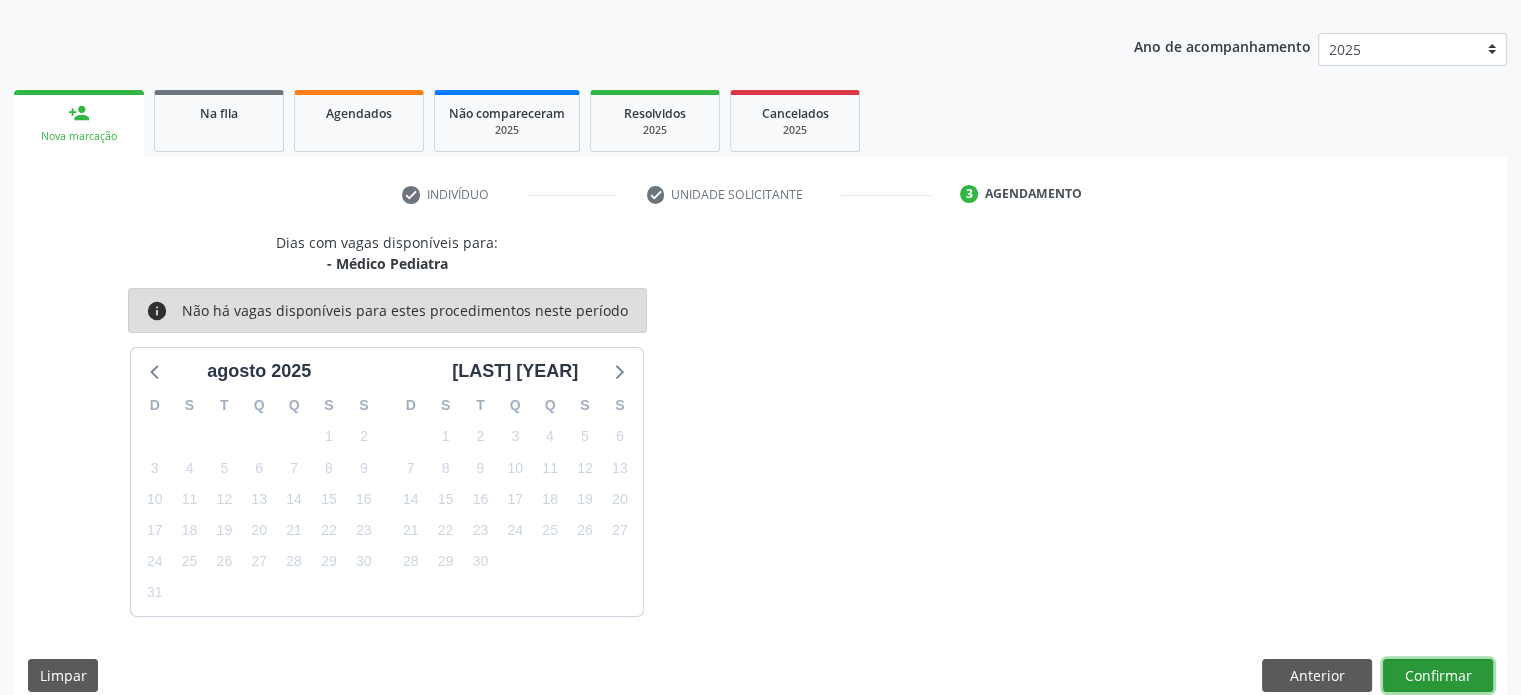 click on "Confirmar" at bounding box center (1438, 676) 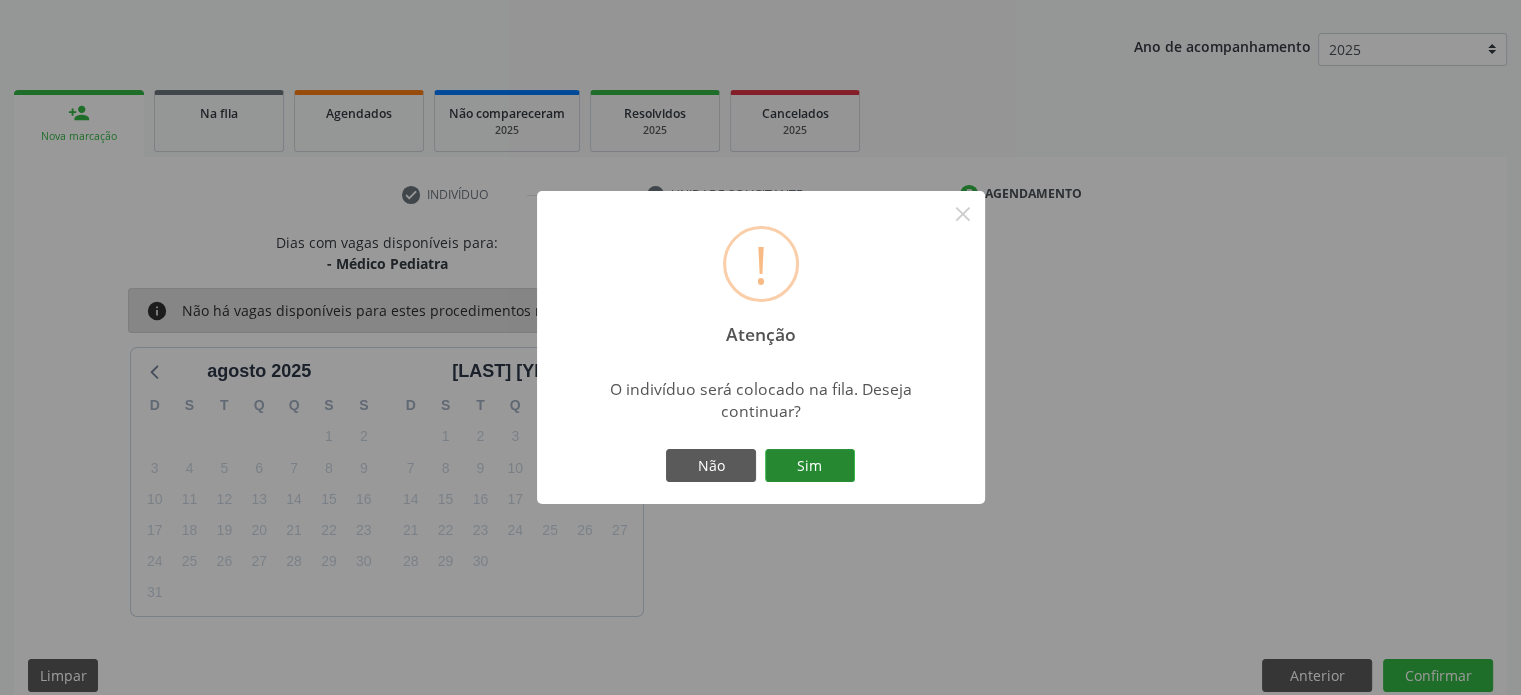 click on "Sim" at bounding box center (810, 466) 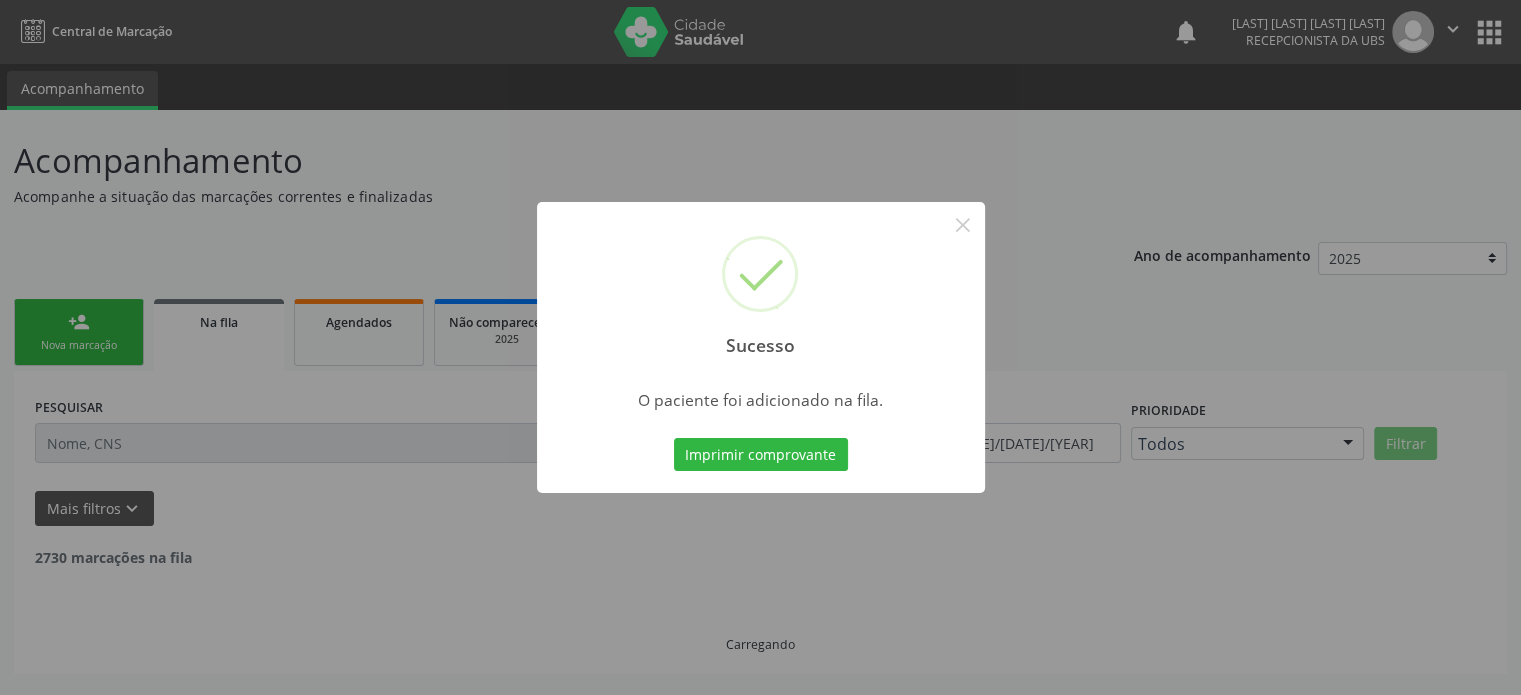scroll, scrollTop: 0, scrollLeft: 0, axis: both 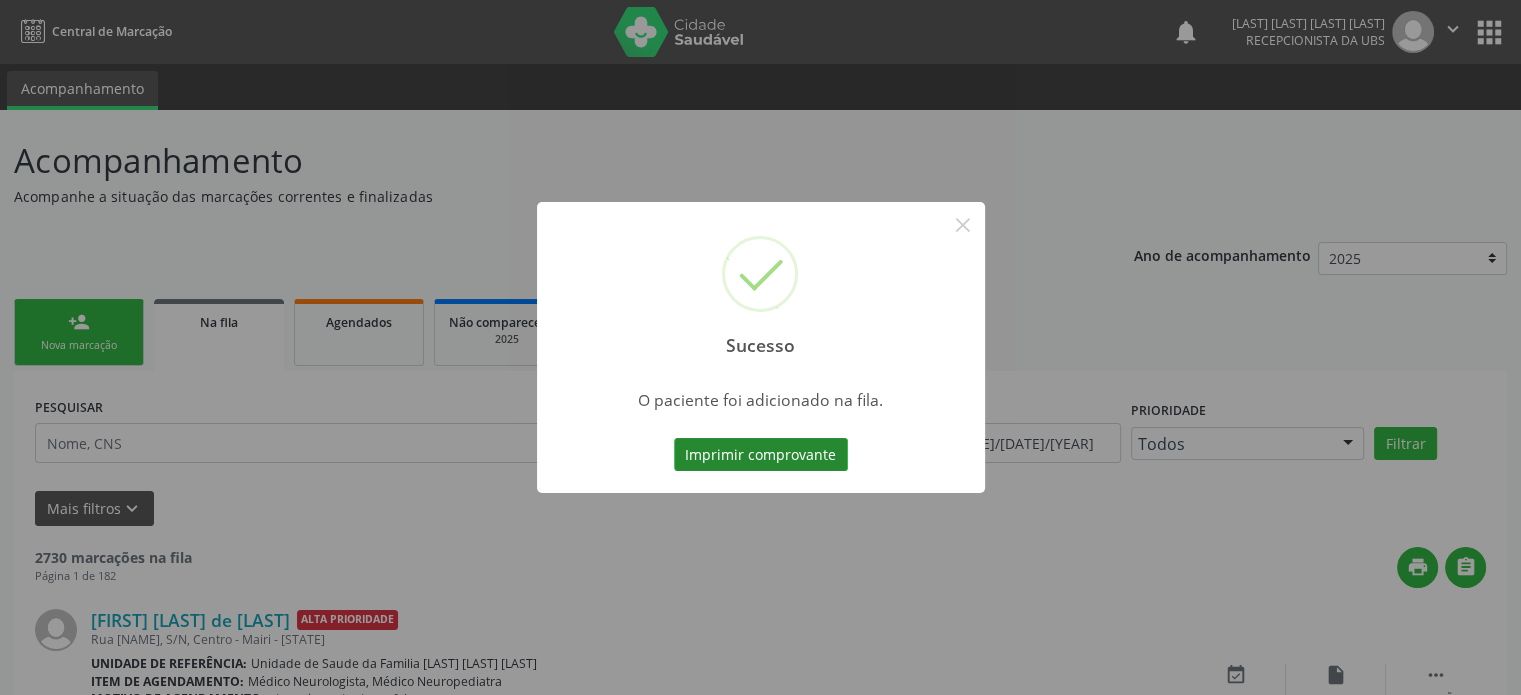 click on "Imprimir comprovante" at bounding box center (761, 455) 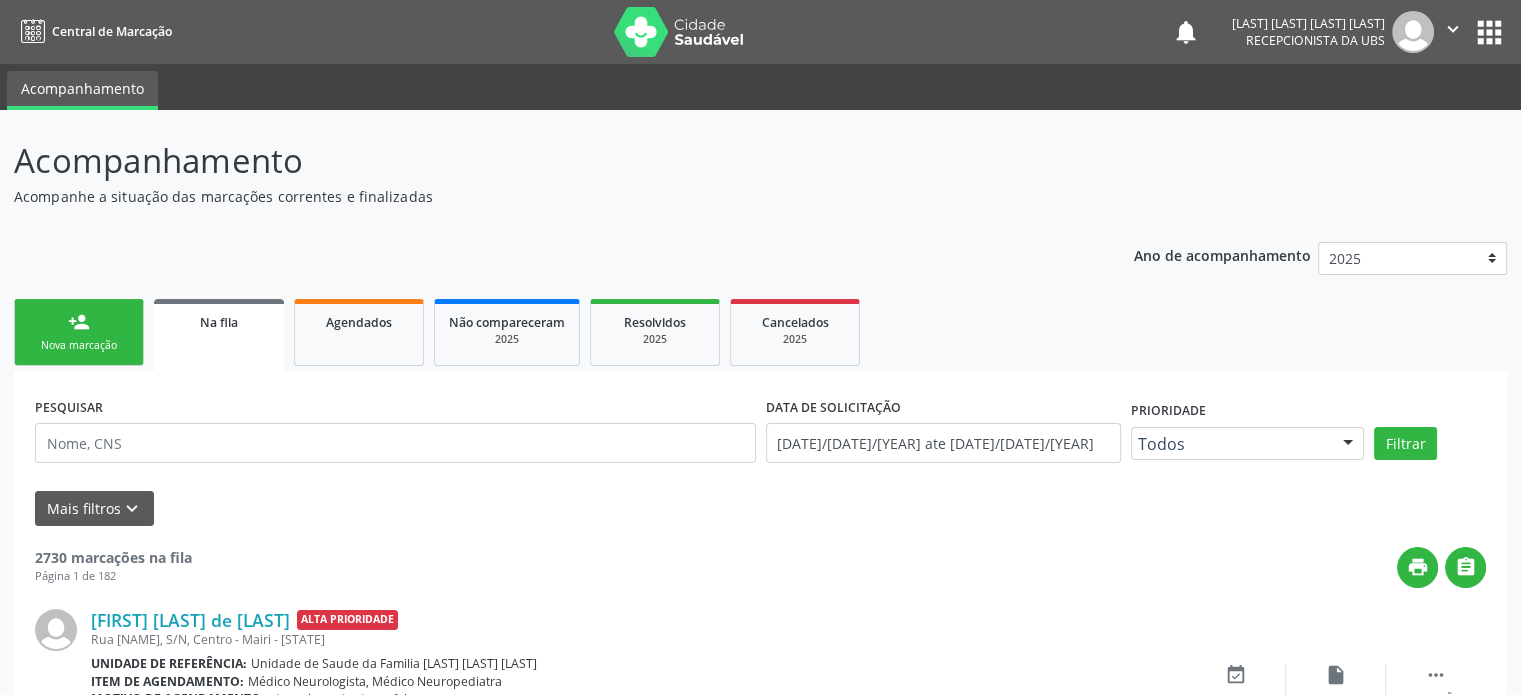 click on "person_add" at bounding box center [79, 322] 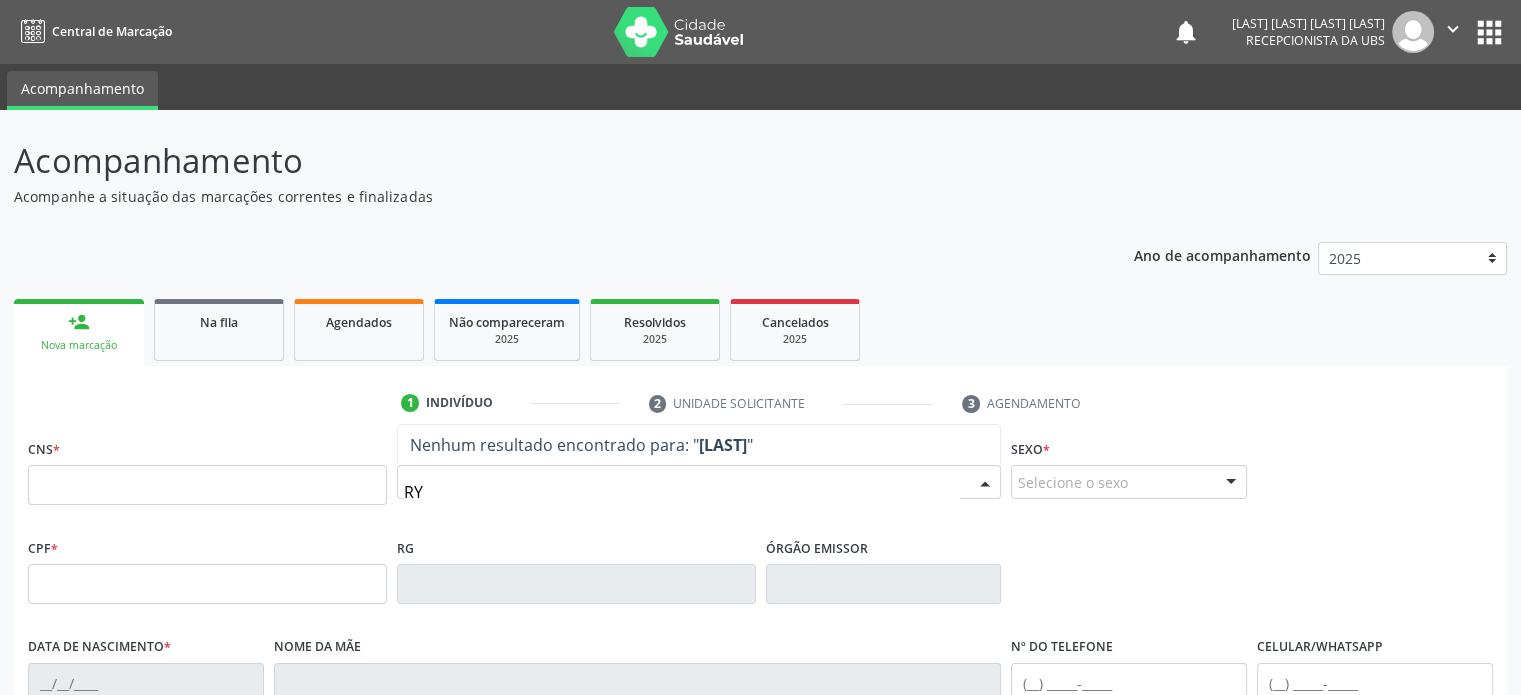 type on "R" 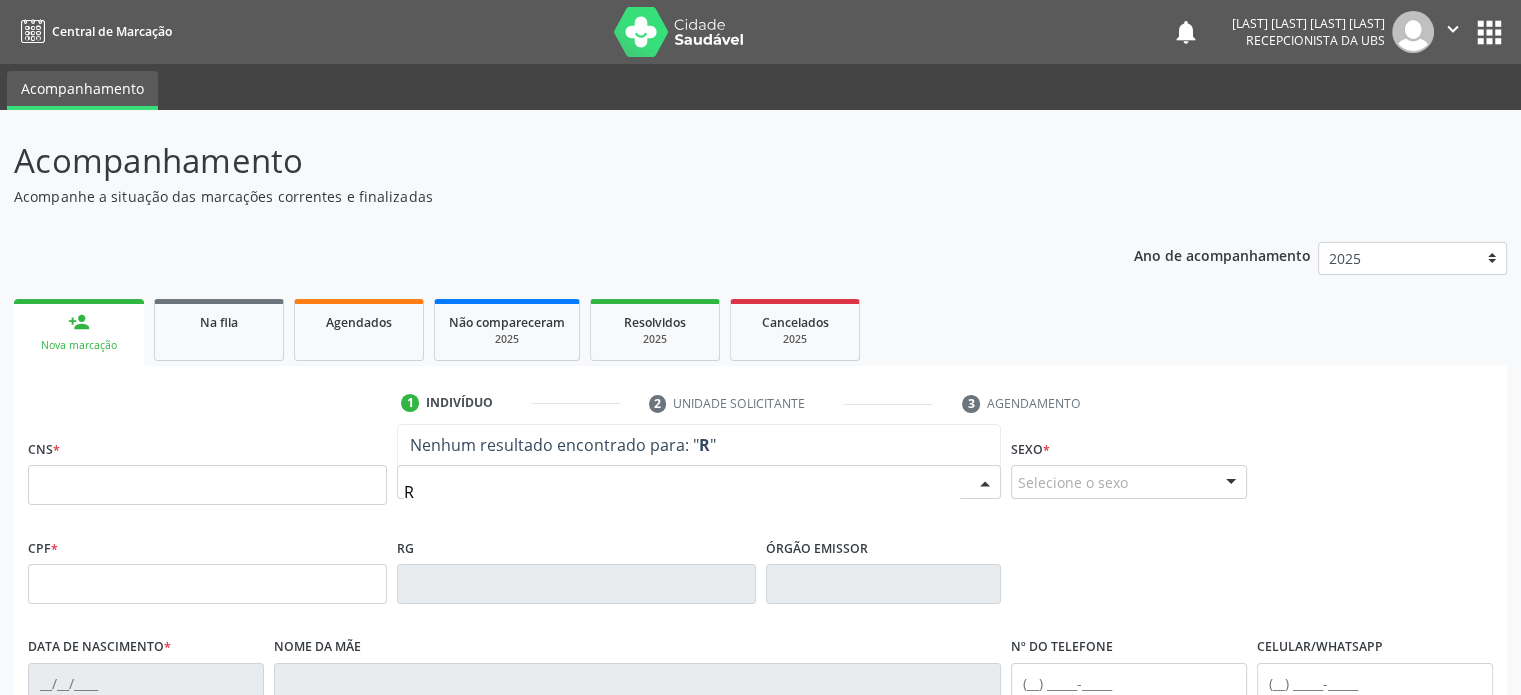 type 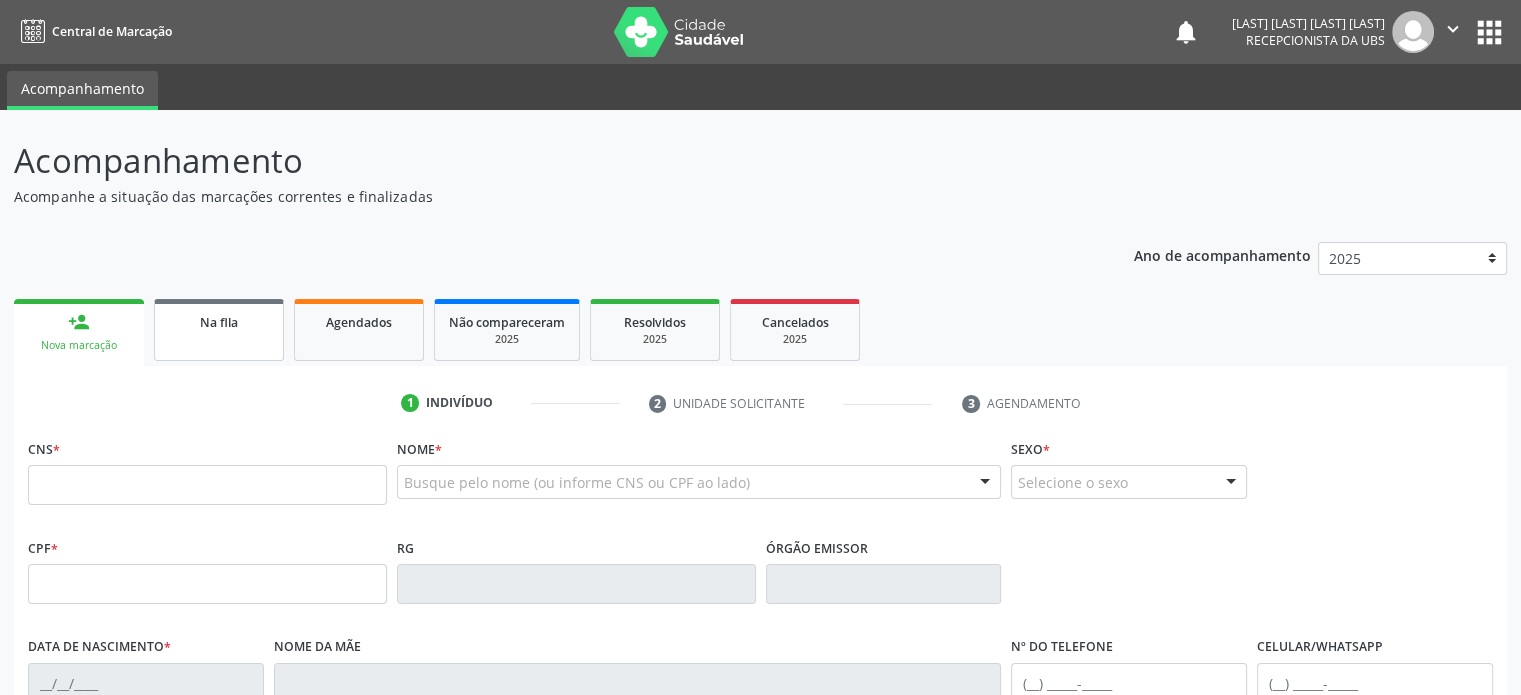 click on "Na fila" at bounding box center [219, 330] 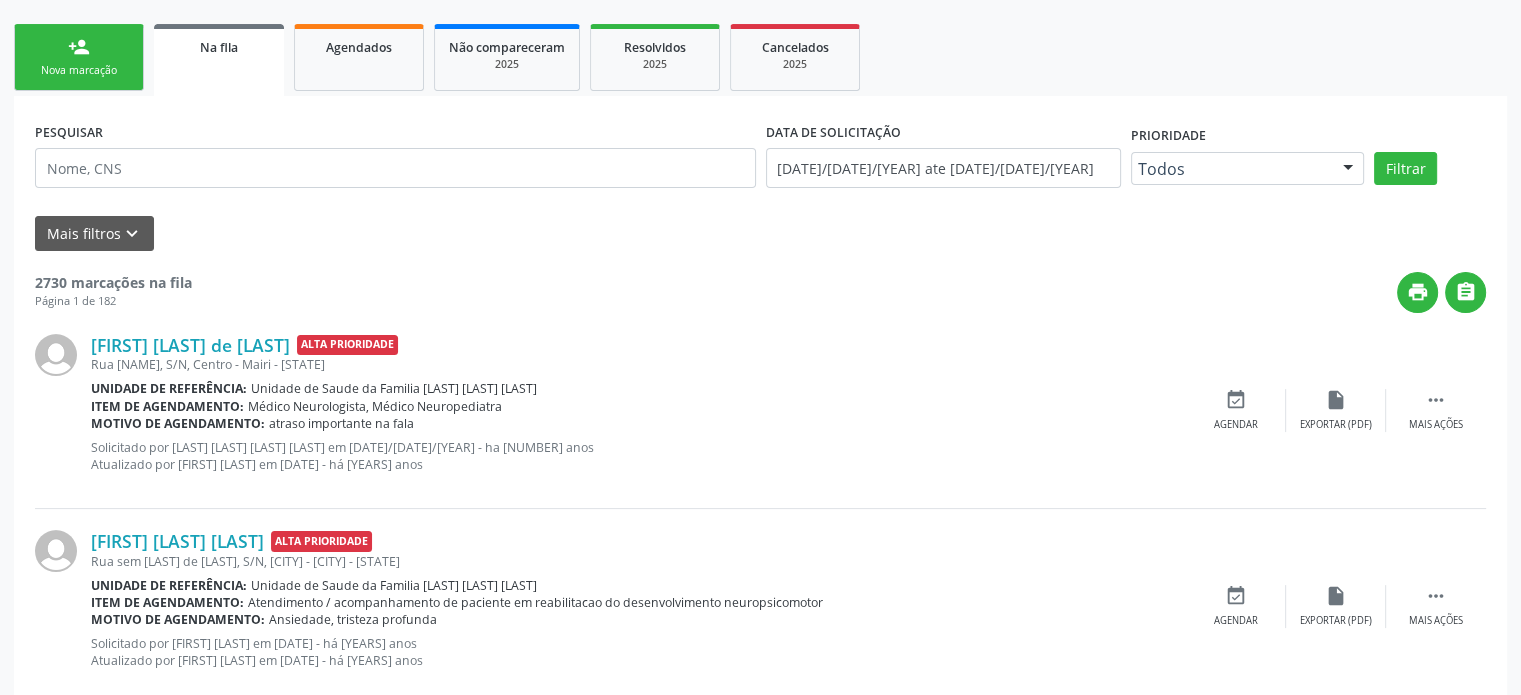 scroll, scrollTop: 300, scrollLeft: 0, axis: vertical 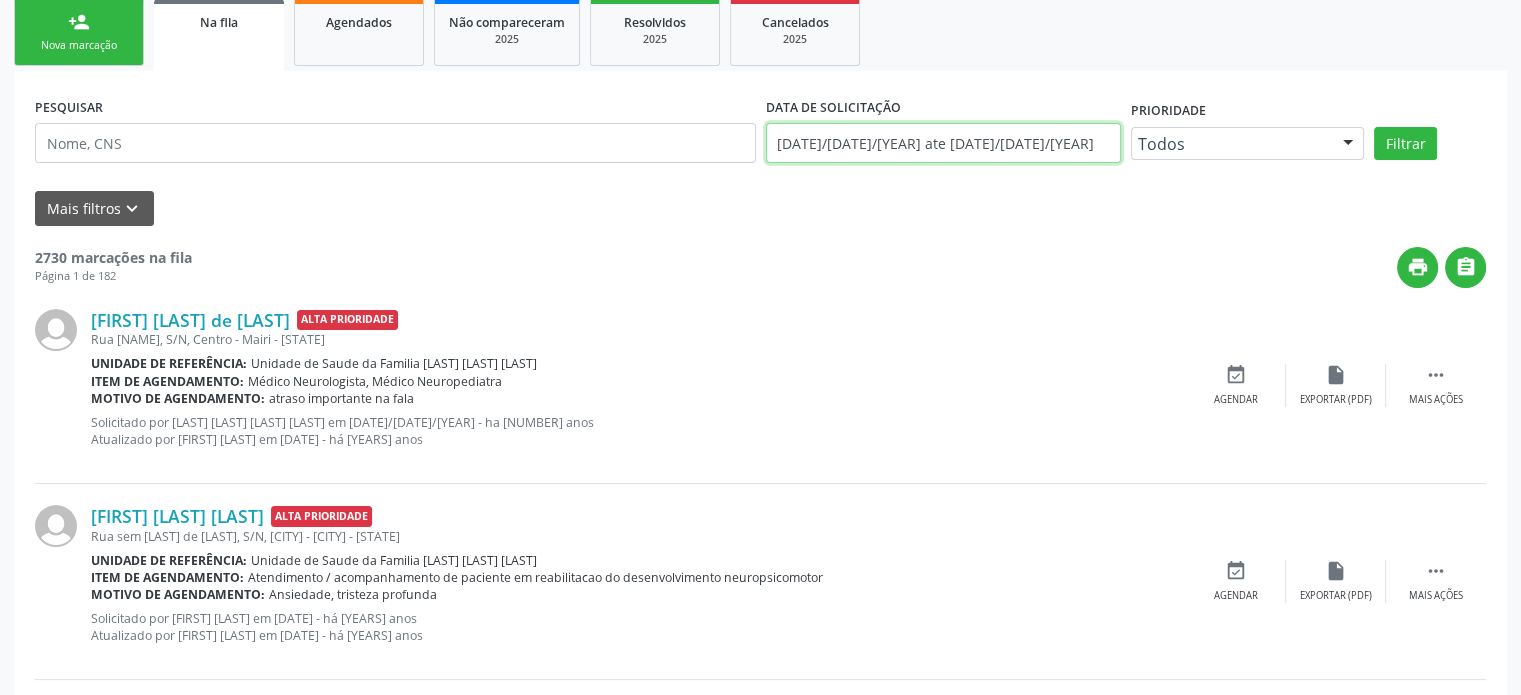 click on "[DATE]/[DATE]/[YEAR] ate [DATE]/[DATE]/[YEAR]" at bounding box center (943, 143) 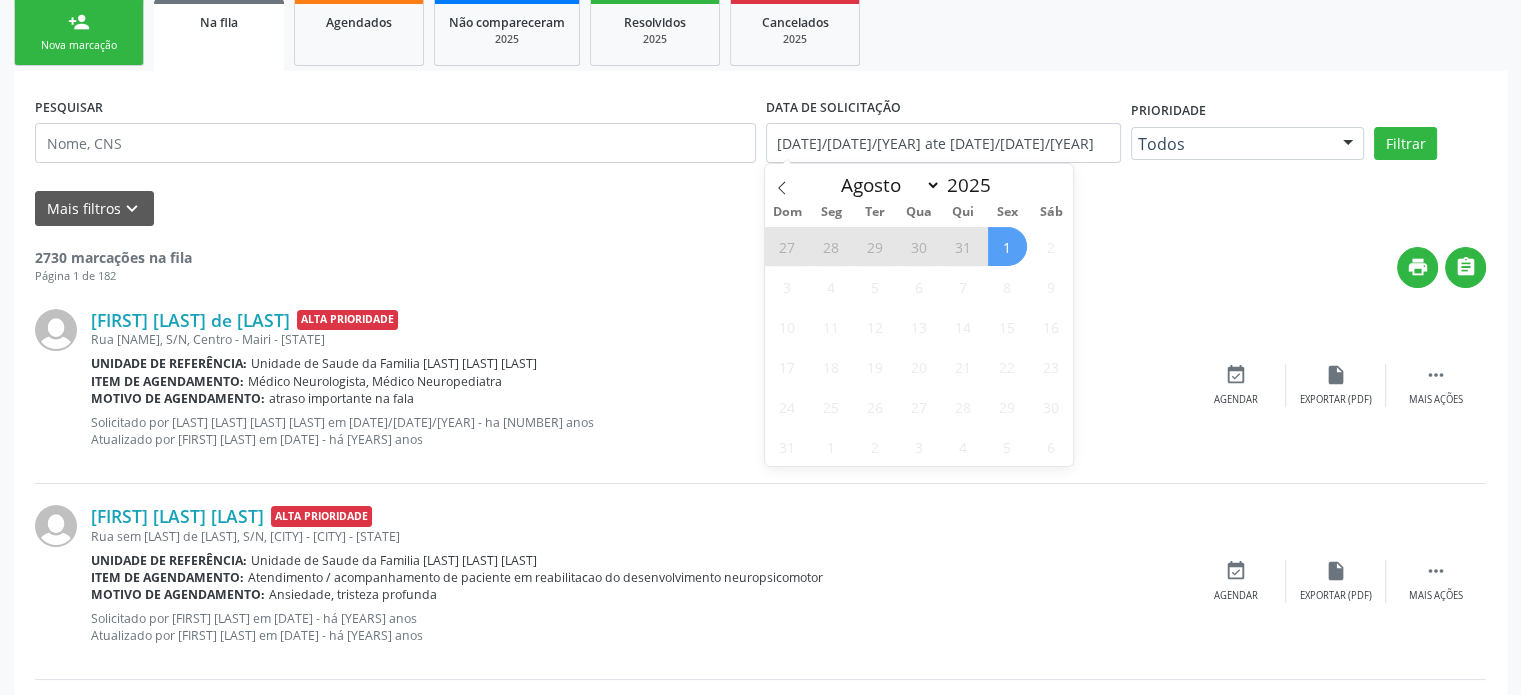 click on "1" at bounding box center (1007, 246) 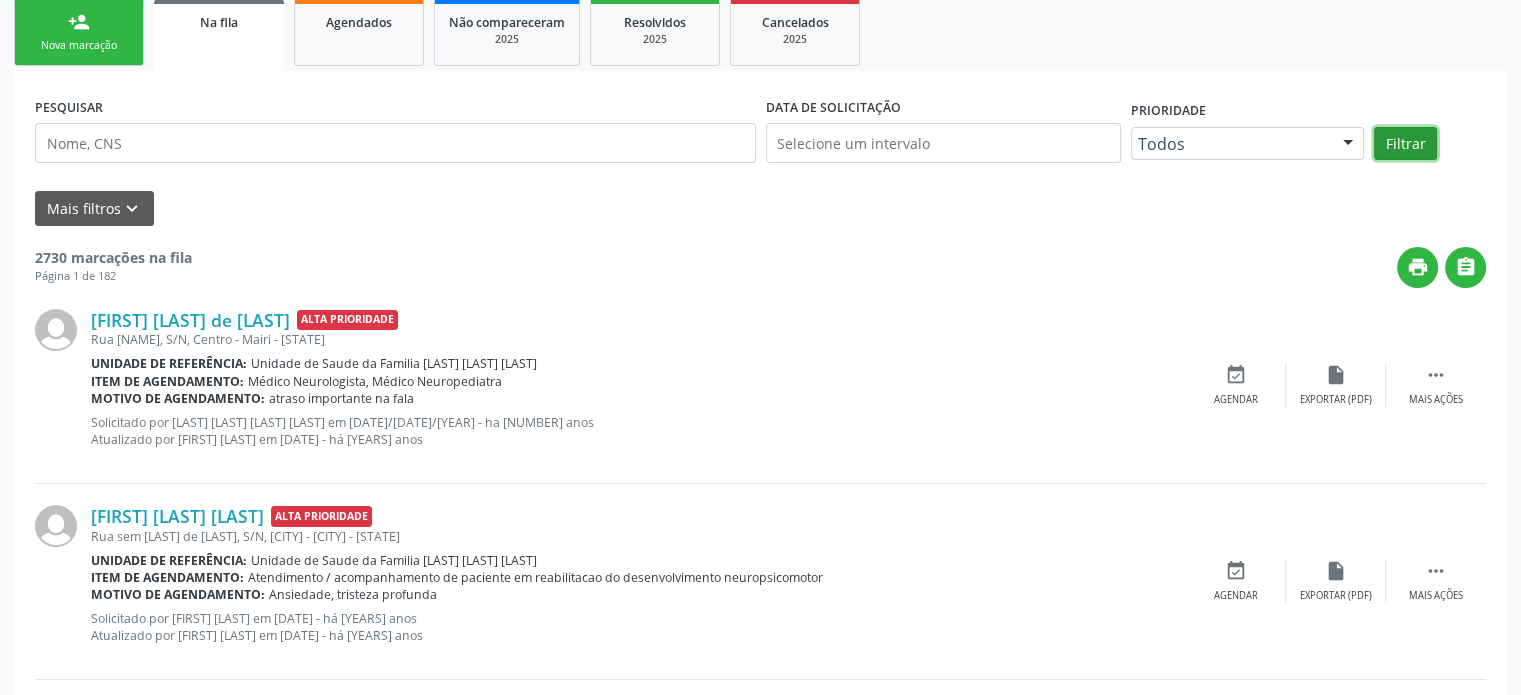 click on "Filtrar" at bounding box center (1405, 144) 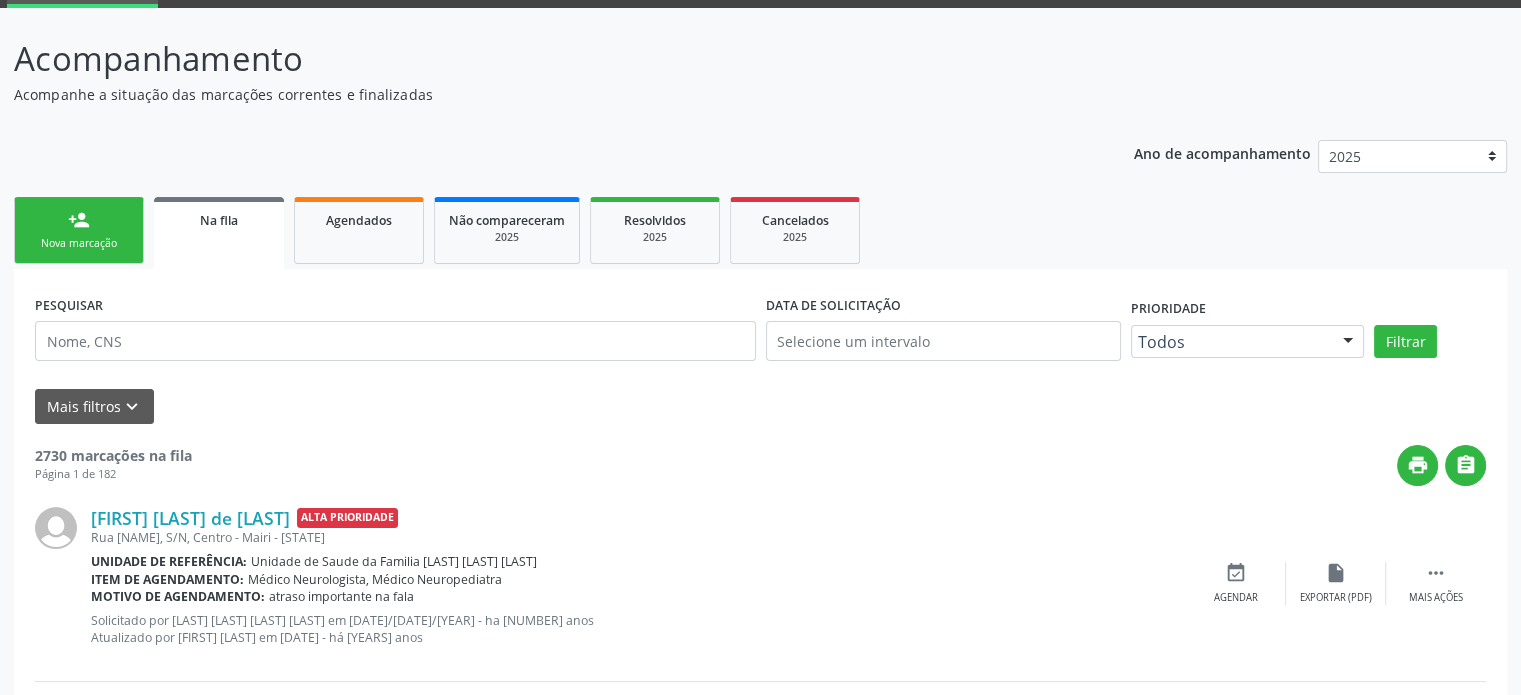 scroll, scrollTop: 100, scrollLeft: 0, axis: vertical 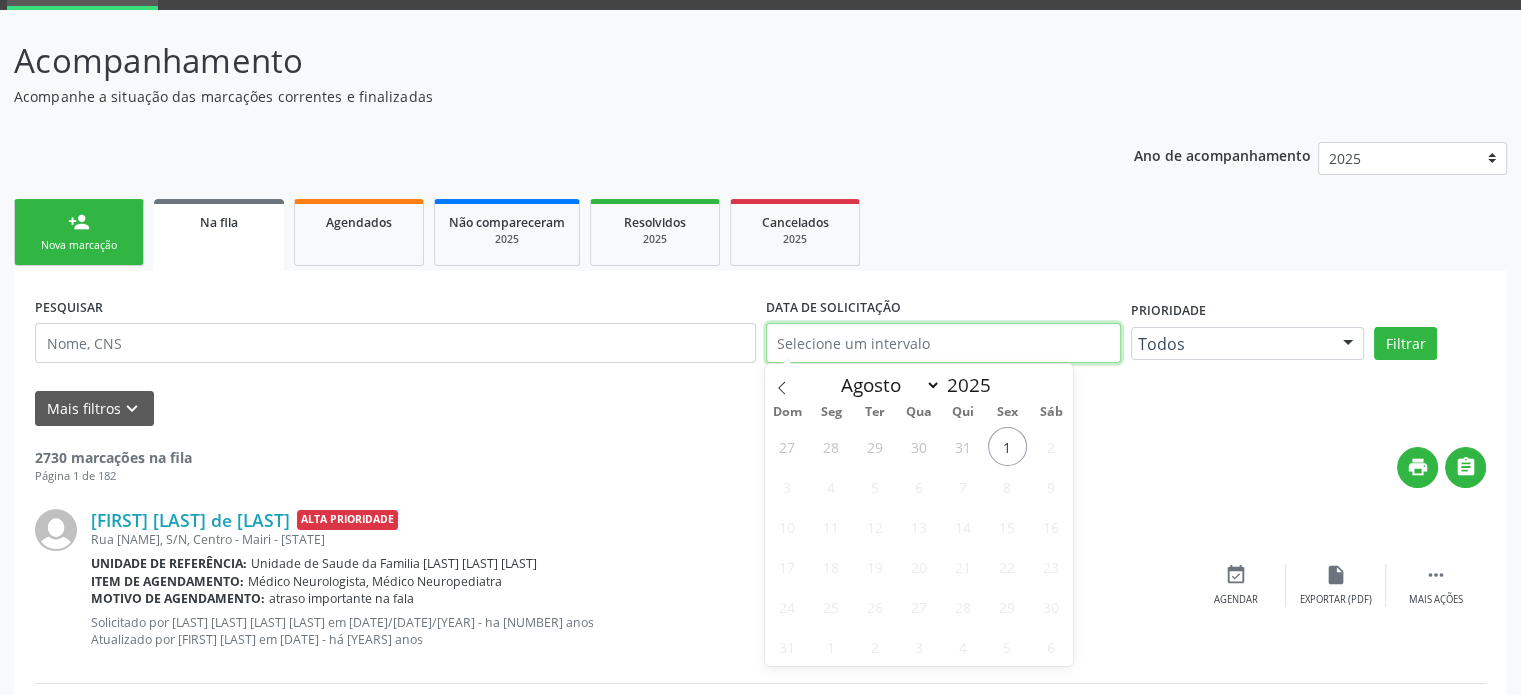 click at bounding box center (943, 343) 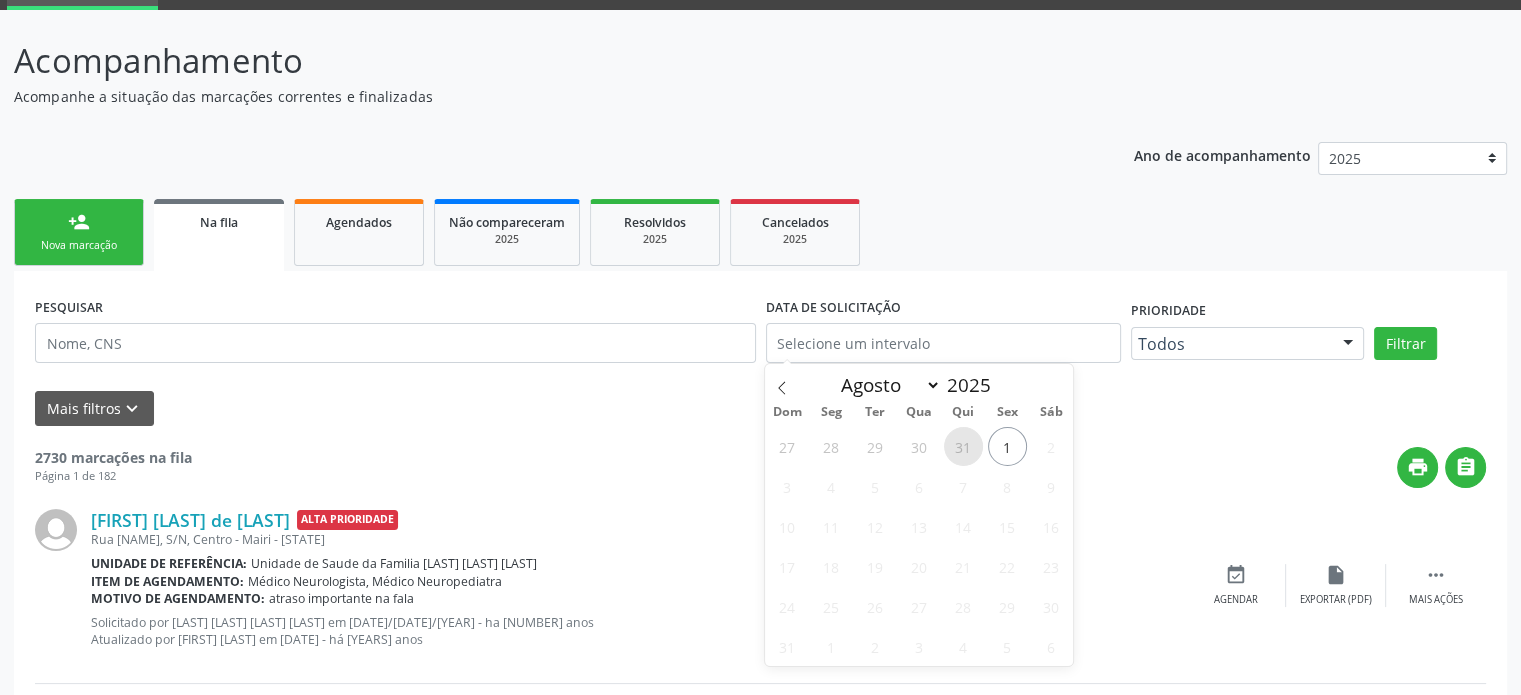click on "31" at bounding box center (963, 446) 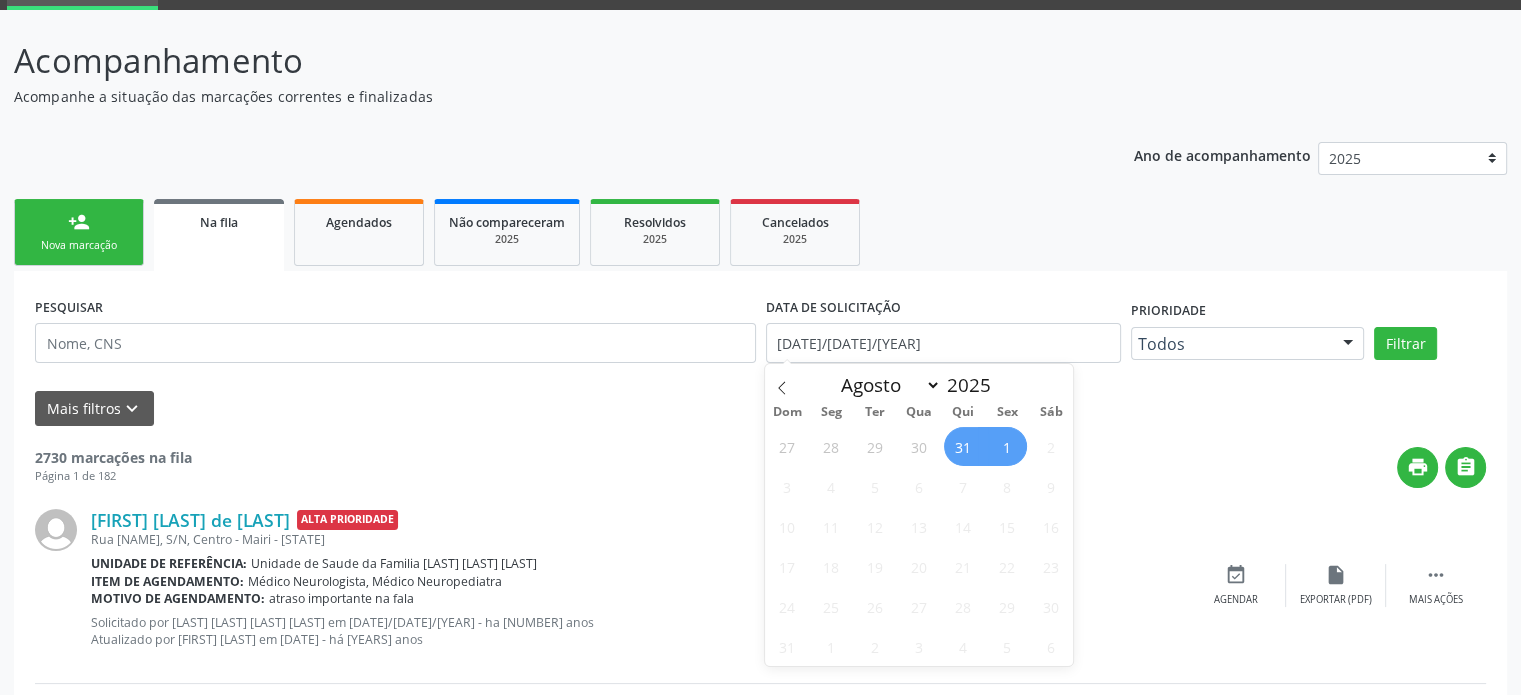 click on "1" at bounding box center [1007, 446] 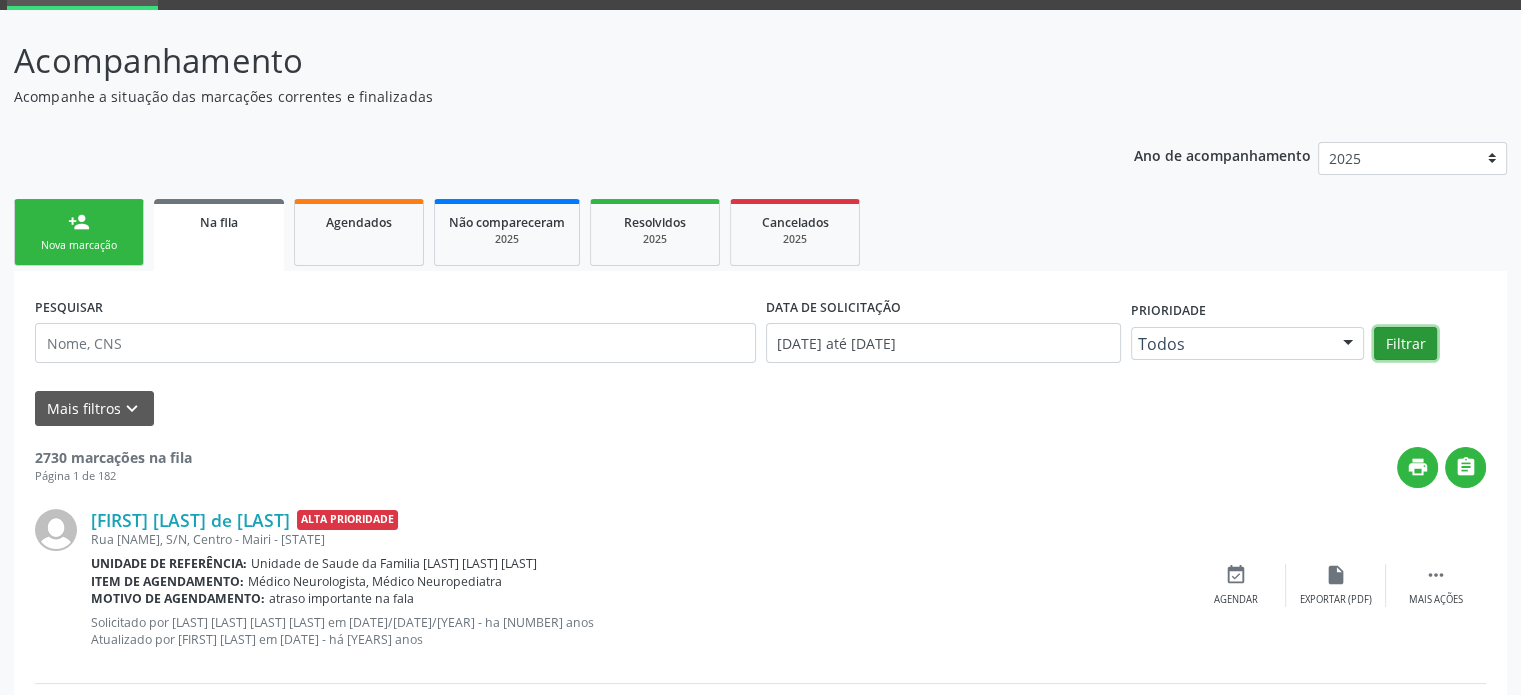 click on "Filtrar" at bounding box center (1405, 344) 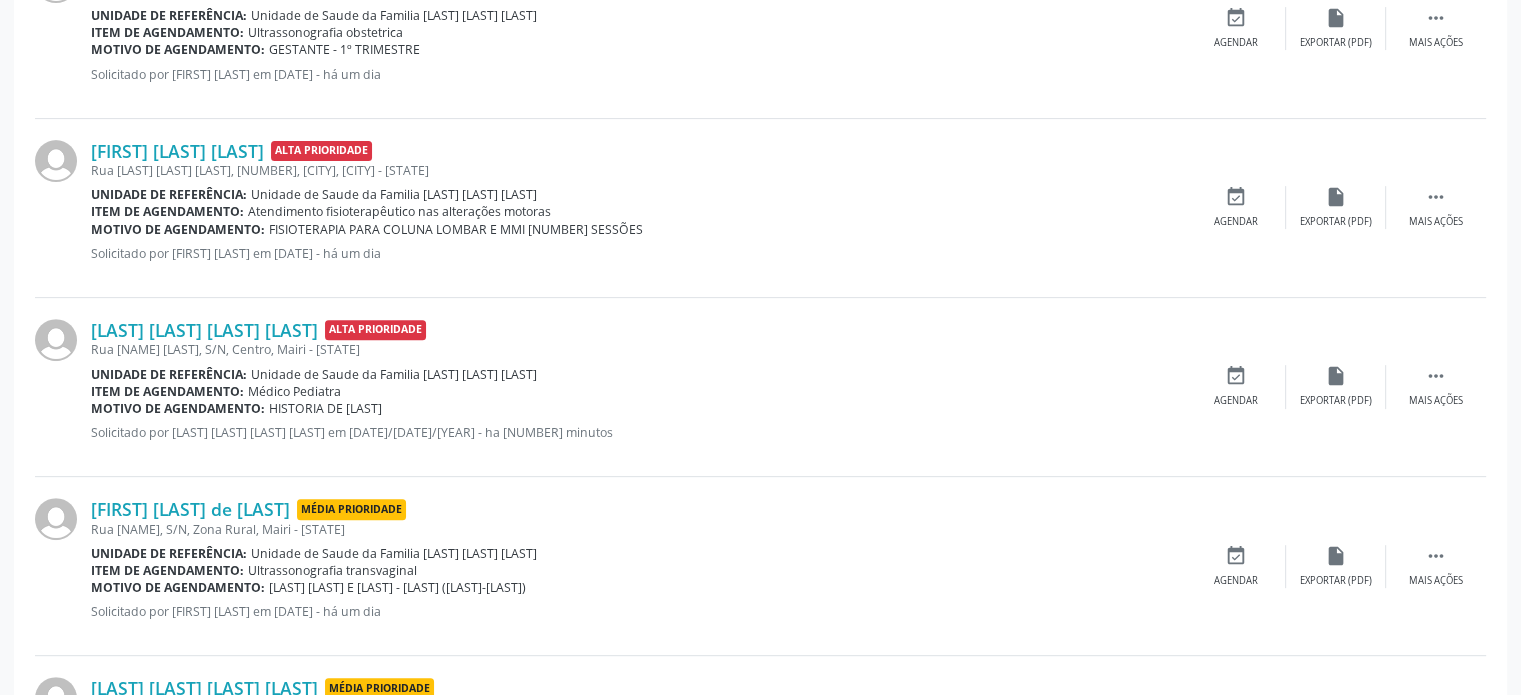 scroll, scrollTop: 700, scrollLeft: 0, axis: vertical 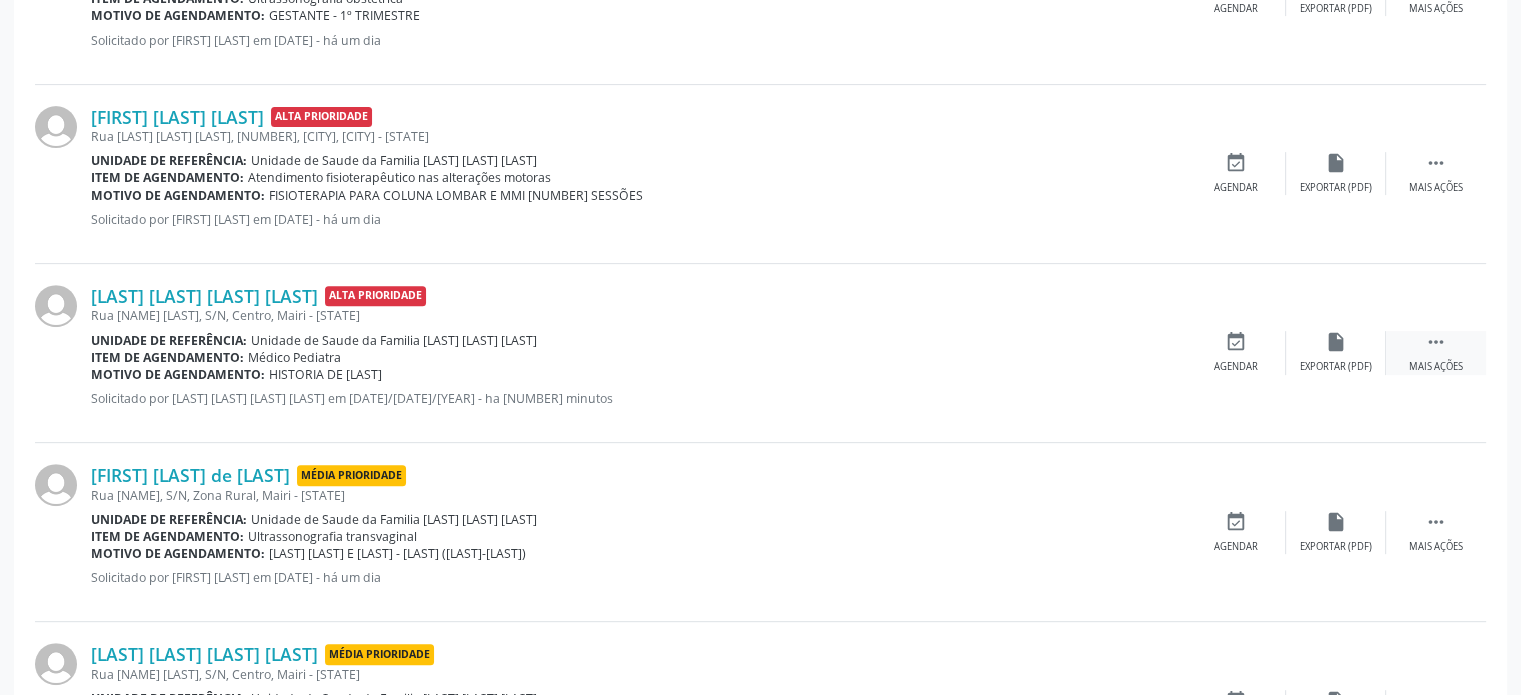 click on "" at bounding box center (1436, 342) 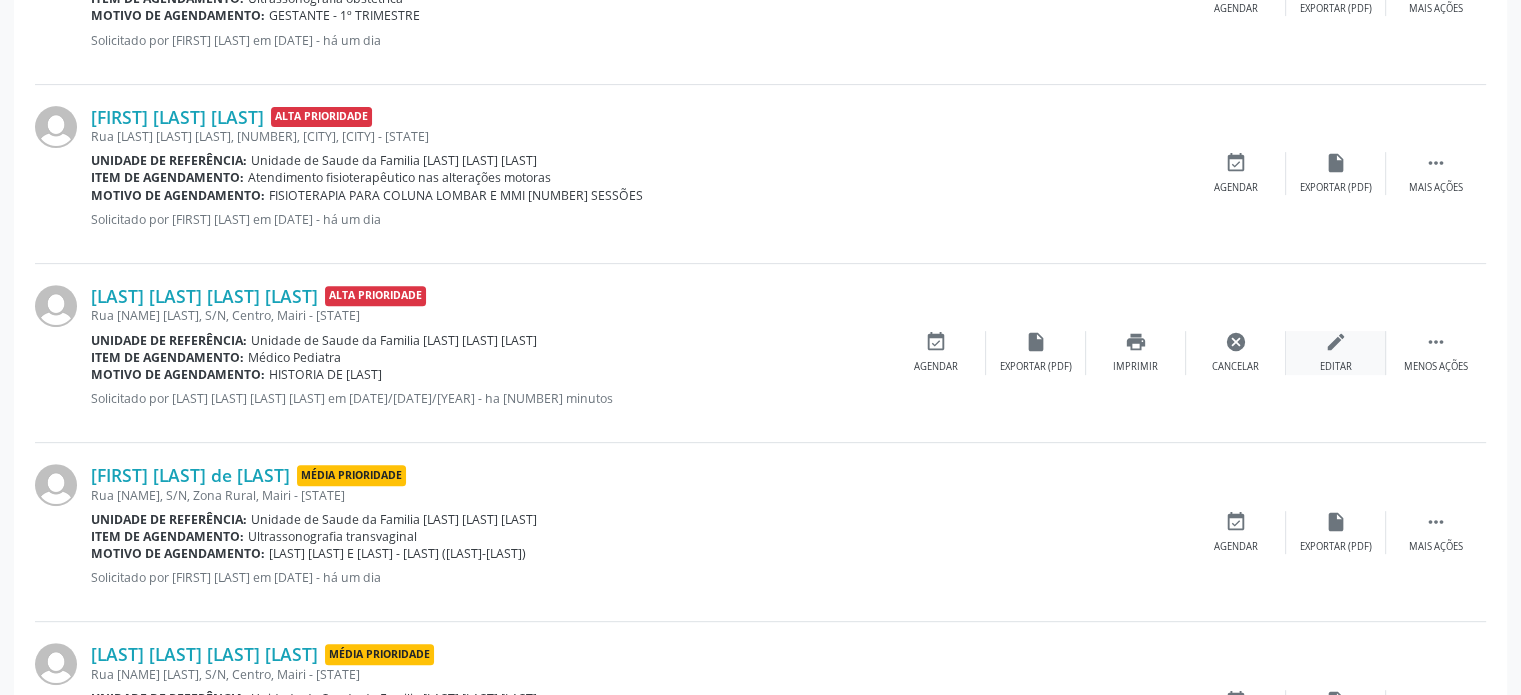 click on "edit" at bounding box center [1336, 342] 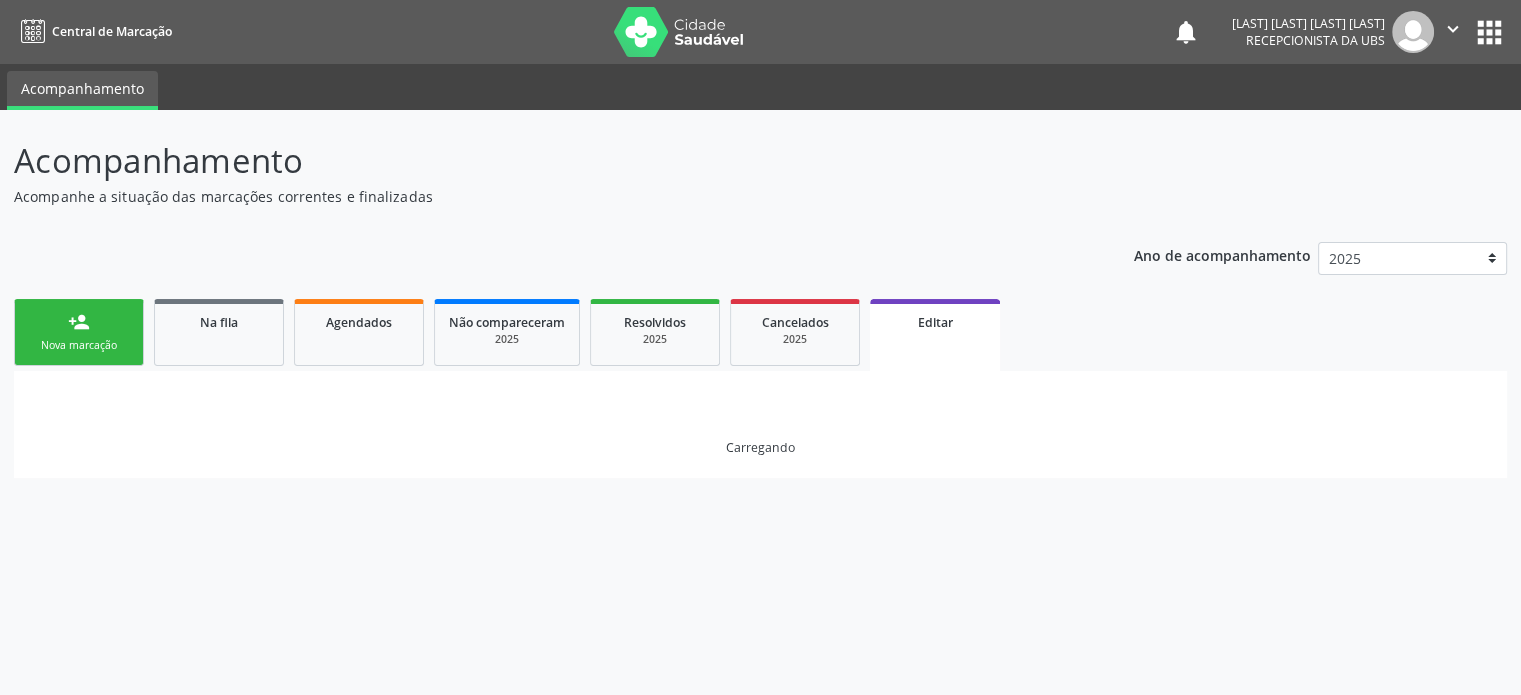 scroll, scrollTop: 0, scrollLeft: 0, axis: both 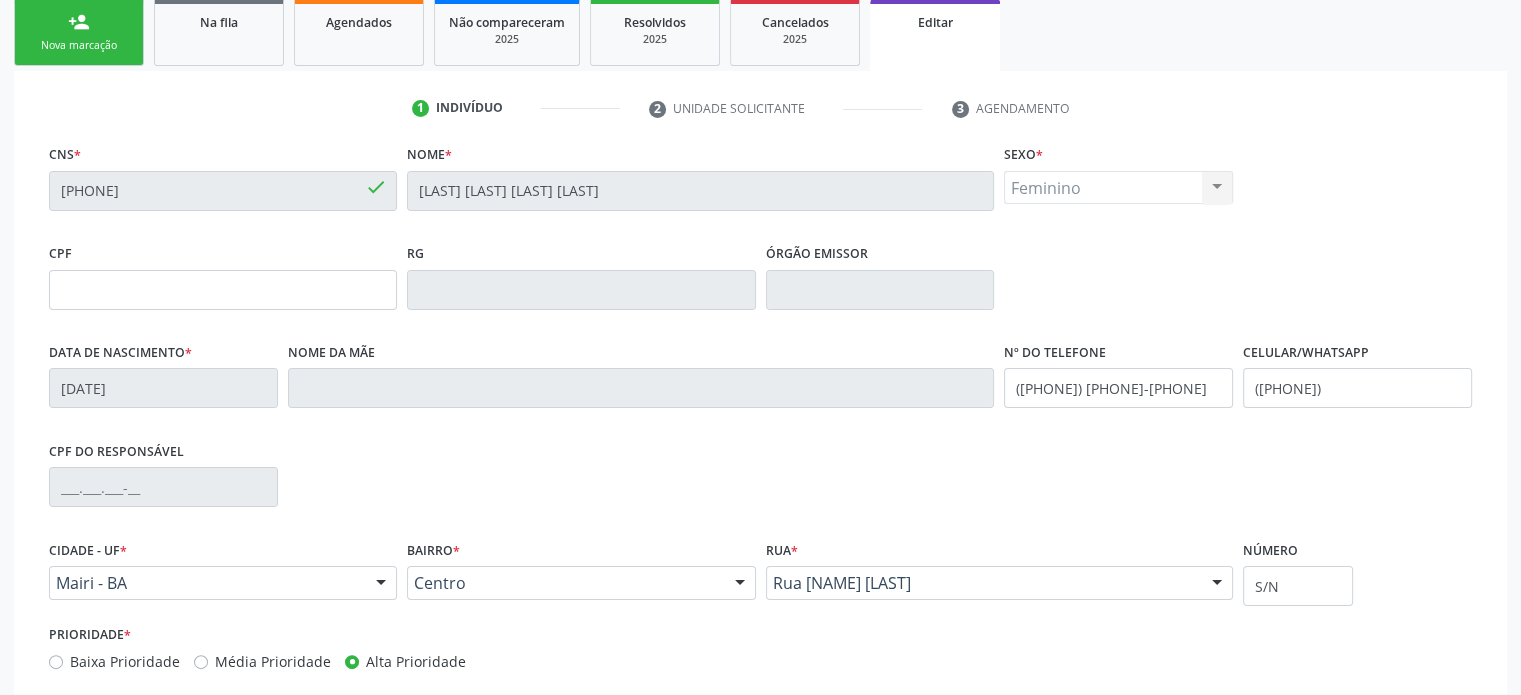 click on "CPF
RG
Órgão emissor" at bounding box center (760, 288) 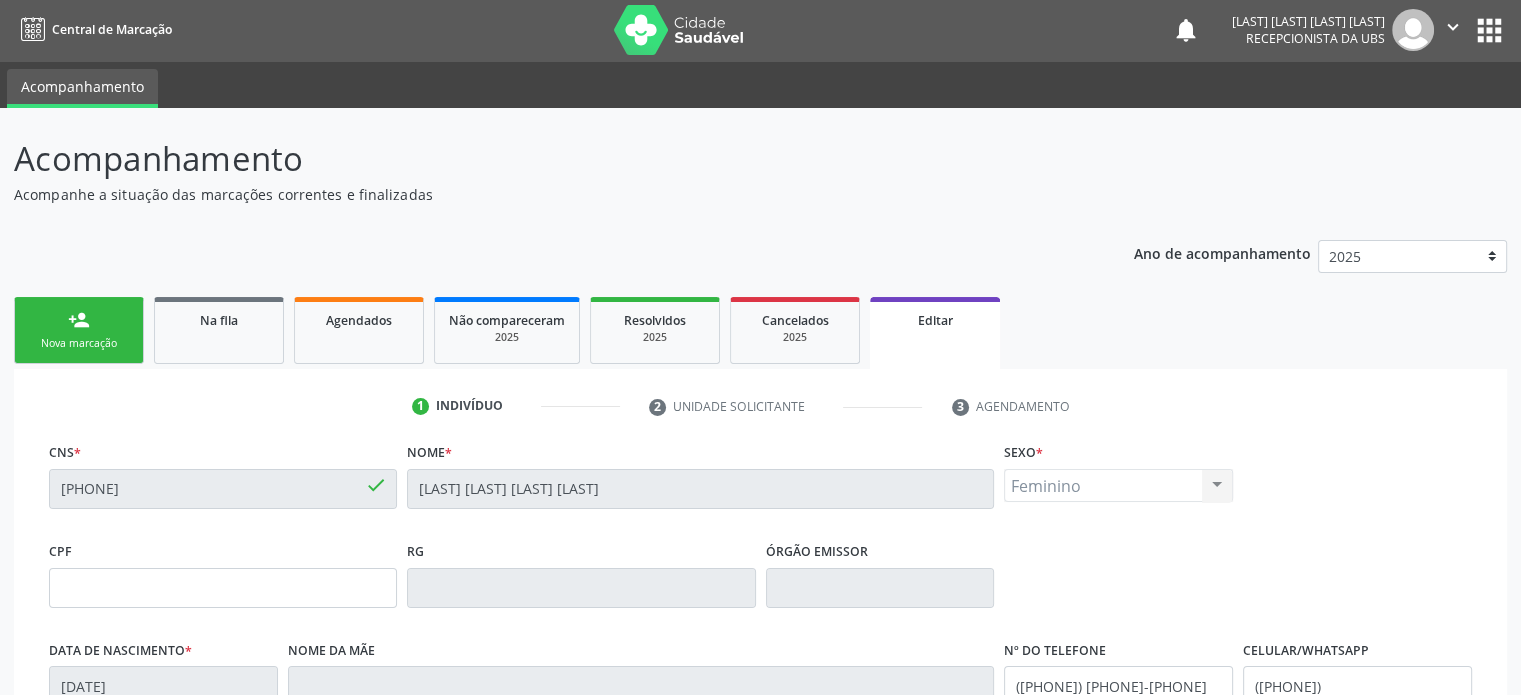 scroll, scrollTop: 0, scrollLeft: 0, axis: both 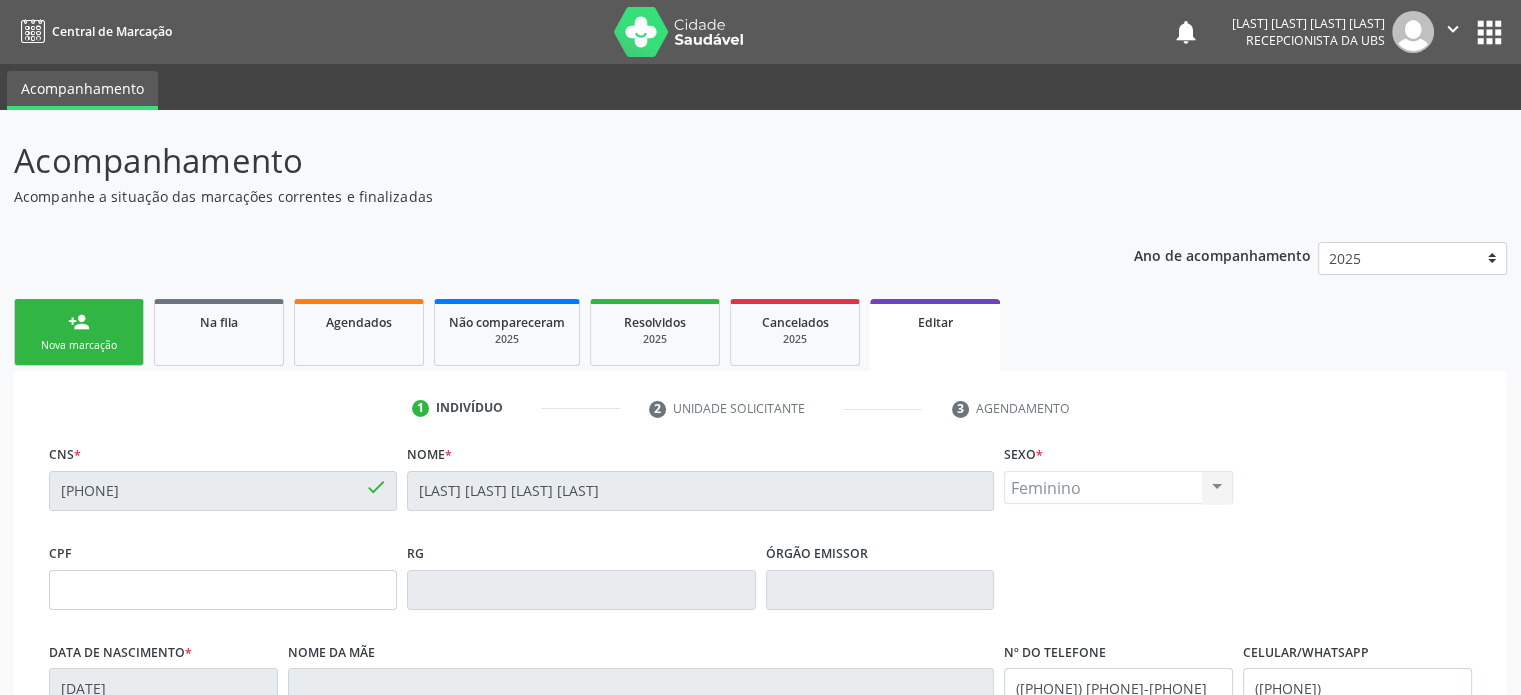 click on "person_add
Nova marcação" at bounding box center (79, 332) 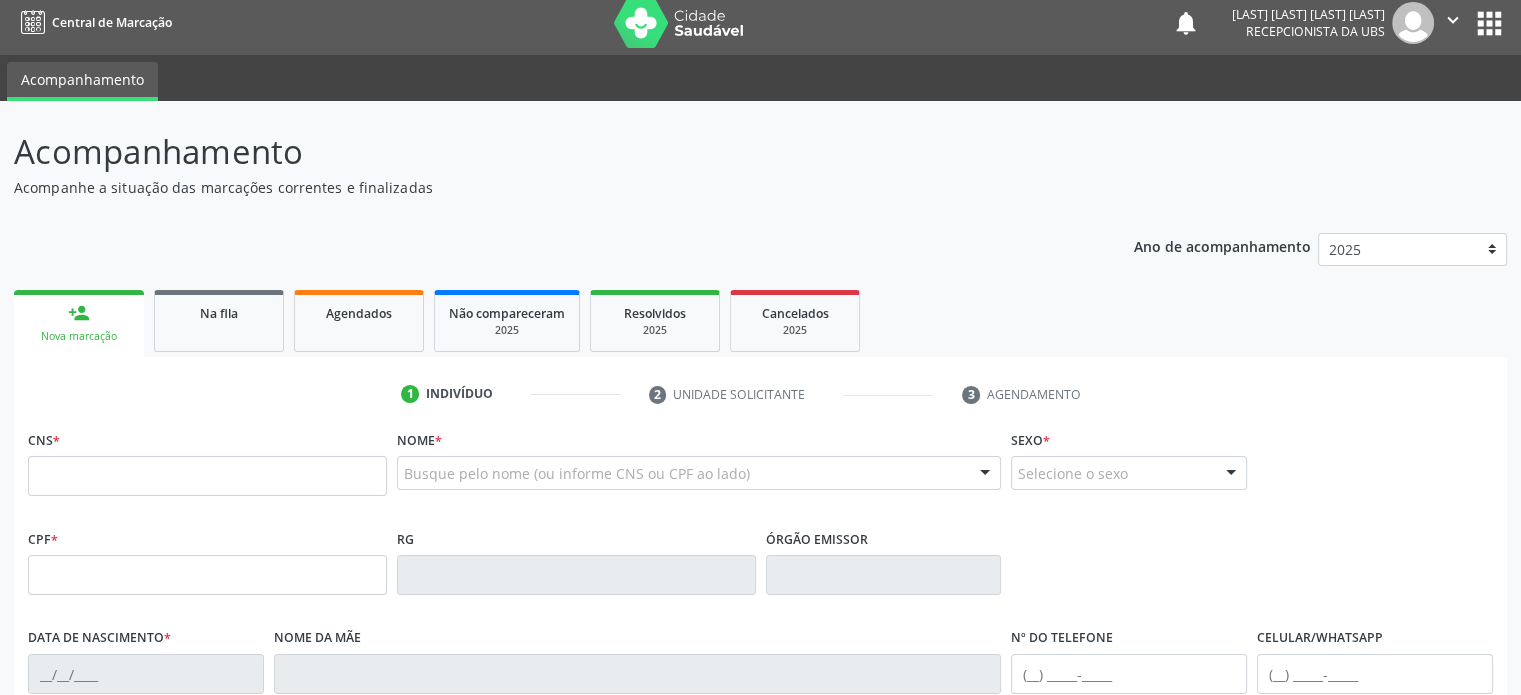 scroll, scrollTop: 0, scrollLeft: 0, axis: both 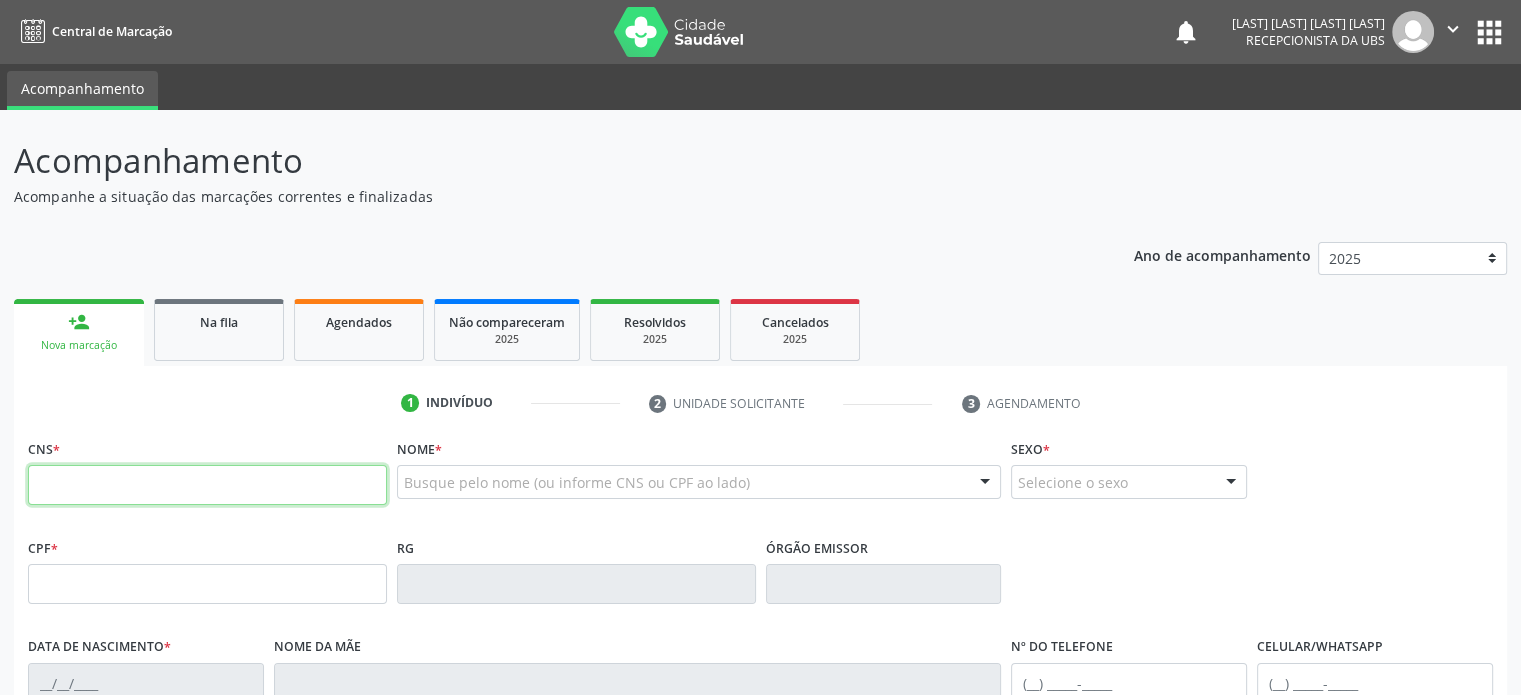 click at bounding box center (207, 485) 